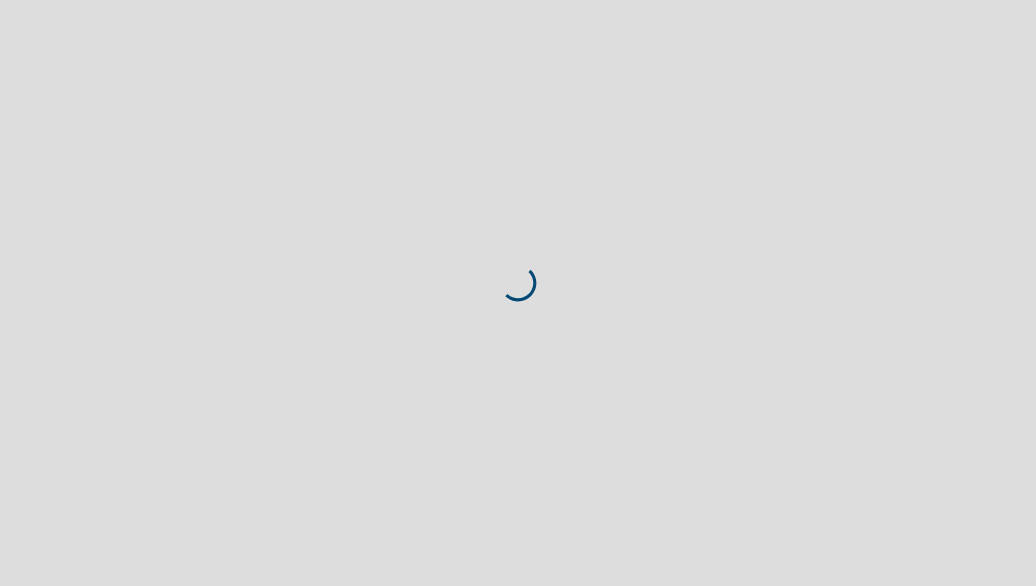 scroll, scrollTop: 0, scrollLeft: 0, axis: both 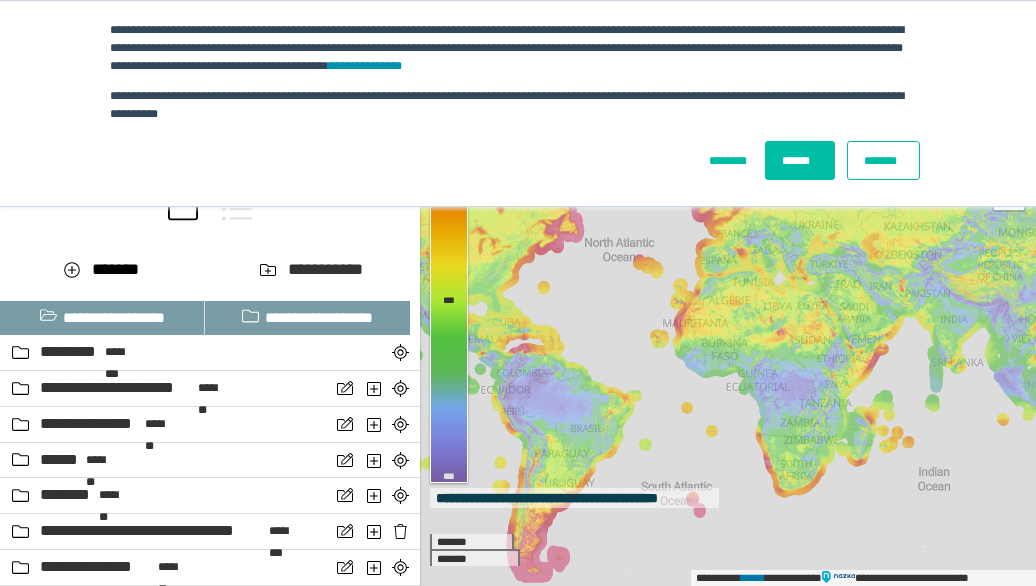 click on "*******" at bounding box center [883, 160] 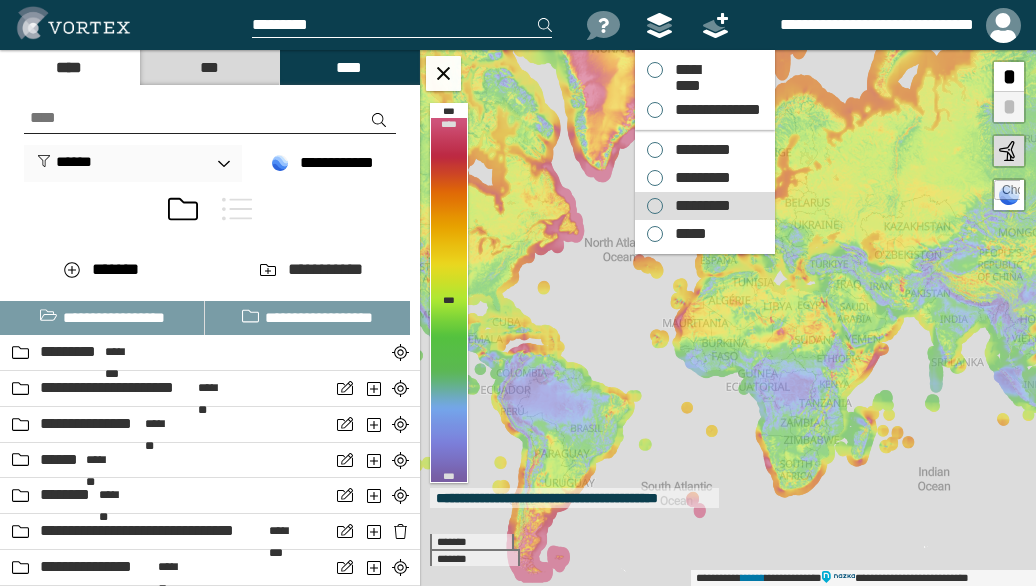 click on "*********" at bounding box center (698, 150) 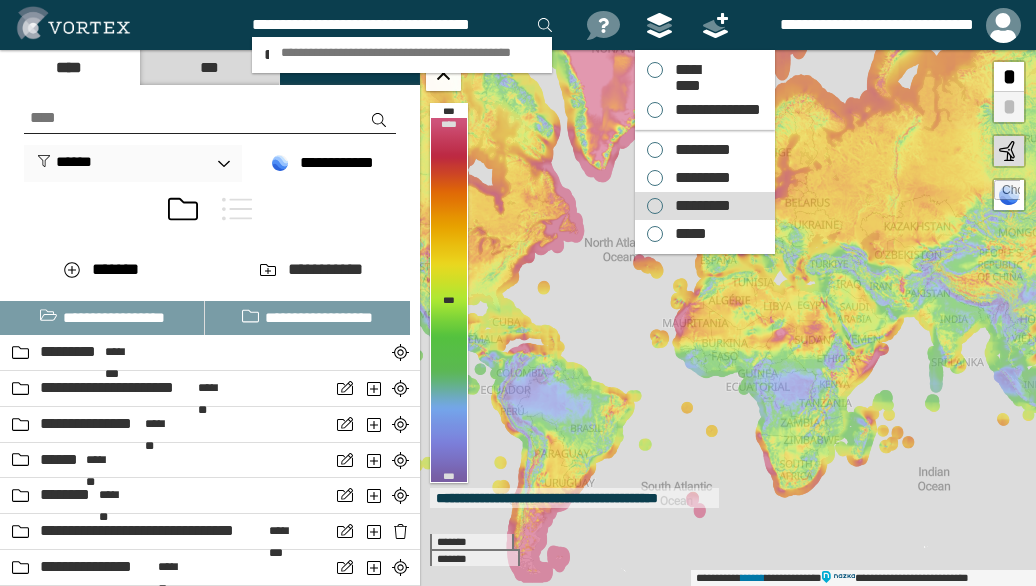 scroll, scrollTop: 0, scrollLeft: 2, axis: horizontal 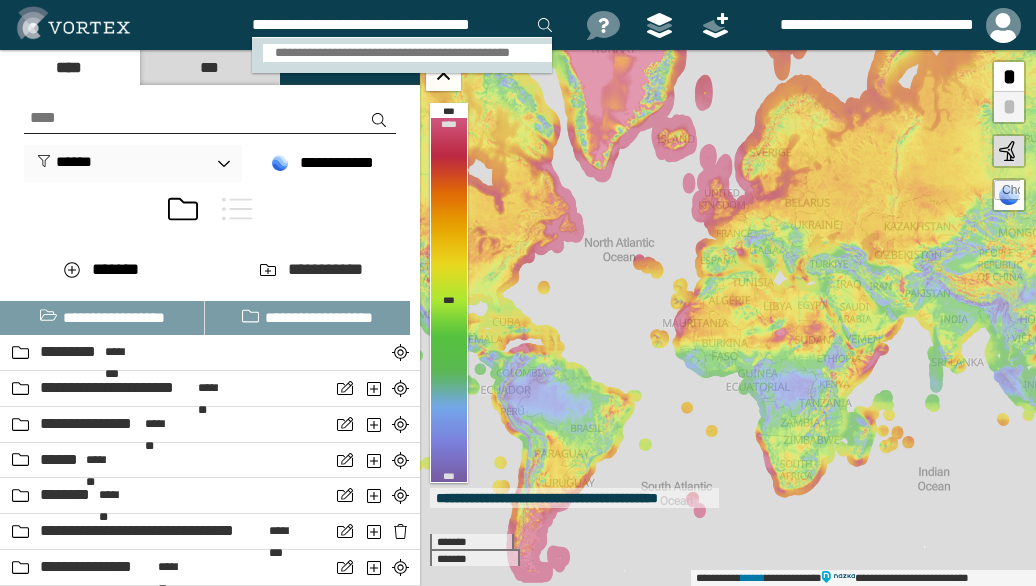 type on "**********" 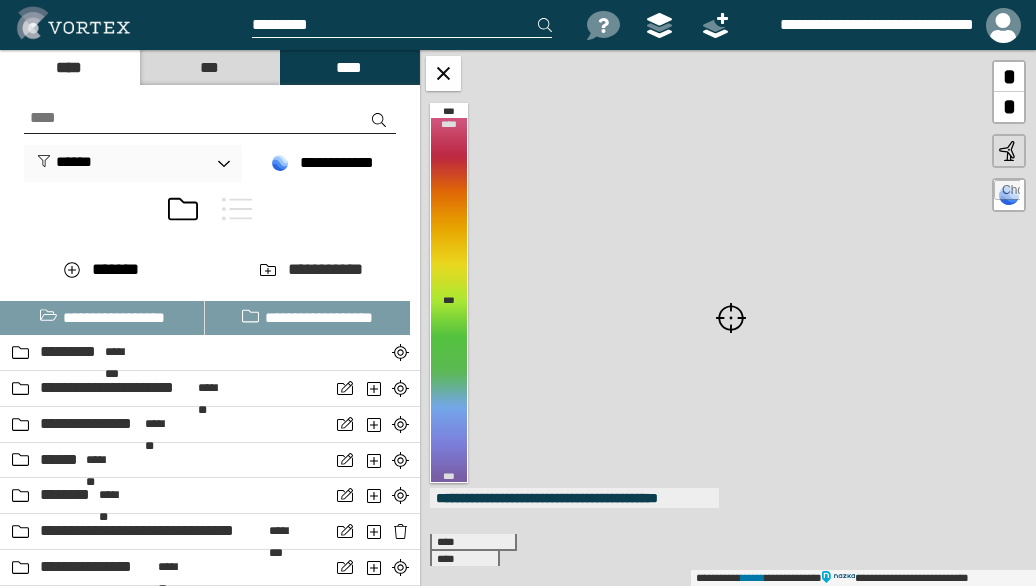 scroll, scrollTop: 0, scrollLeft: 0, axis: both 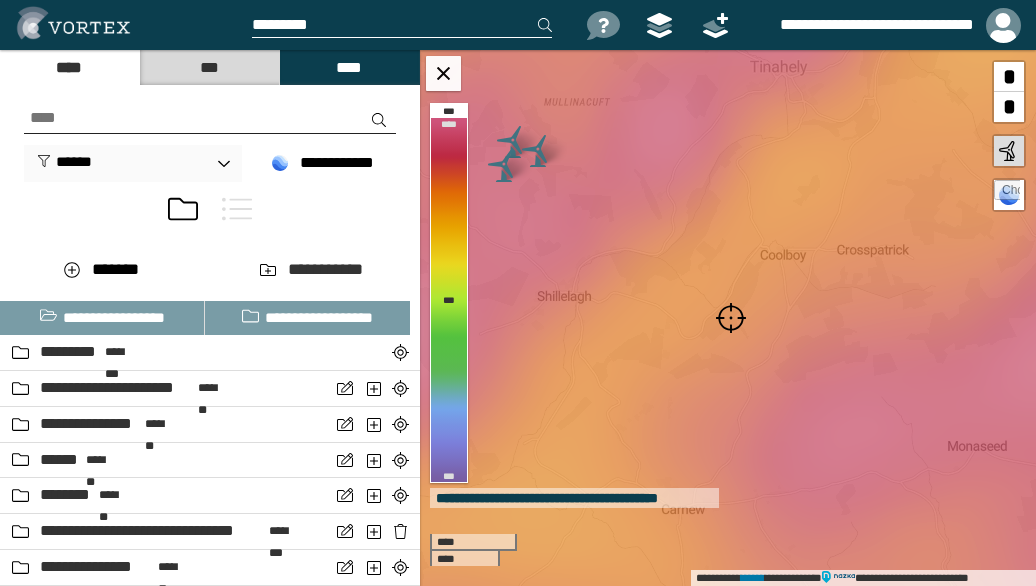 click at bounding box center (731, 318) 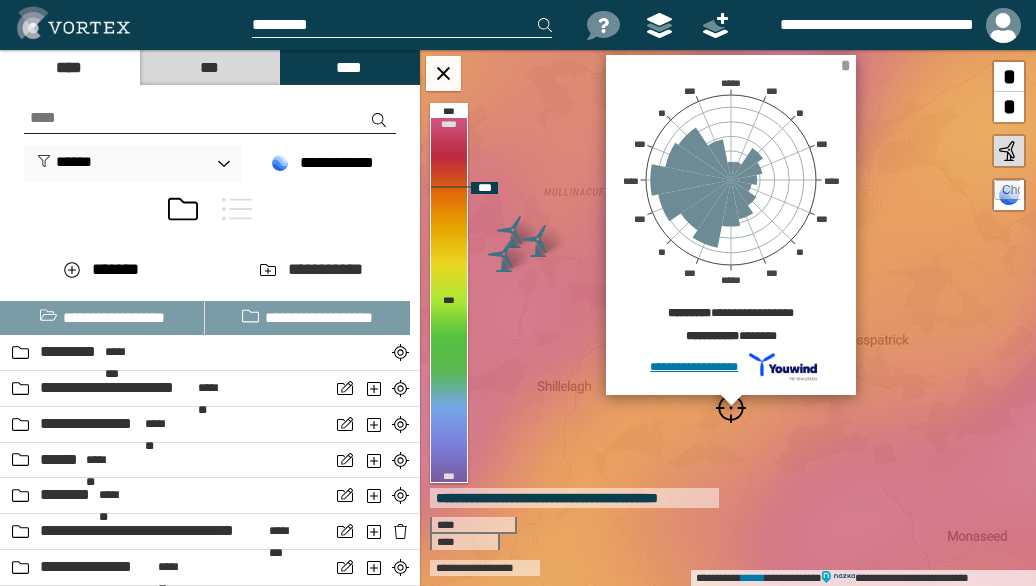 click on "*" at bounding box center [845, 65] 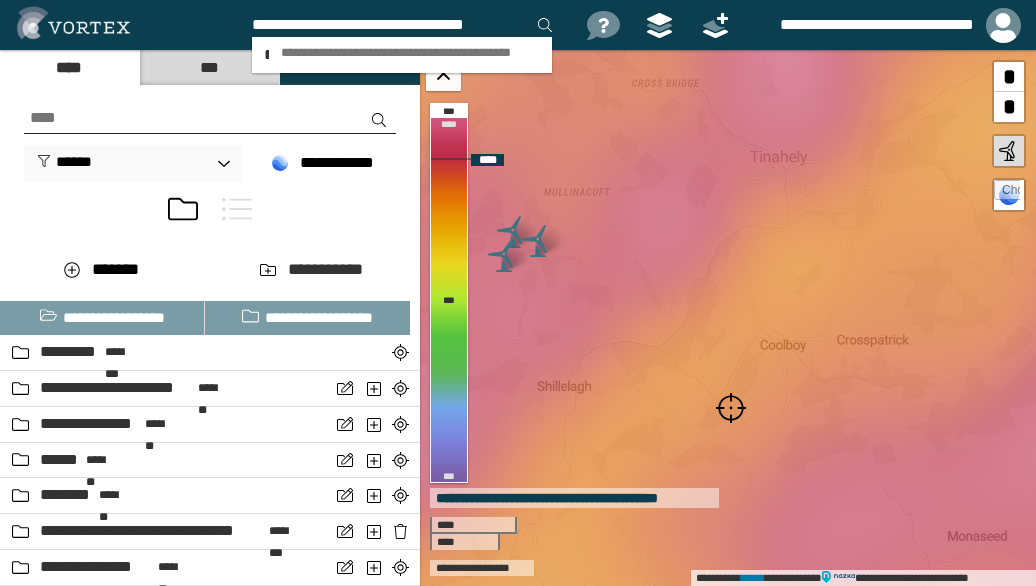 type on "**********" 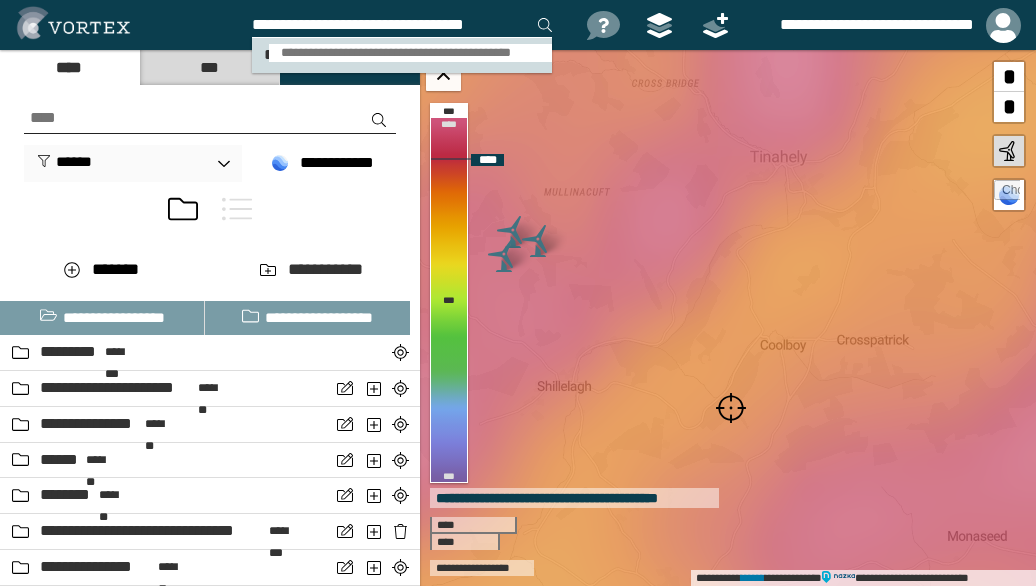 click on "**********" at bounding box center [410, 53] 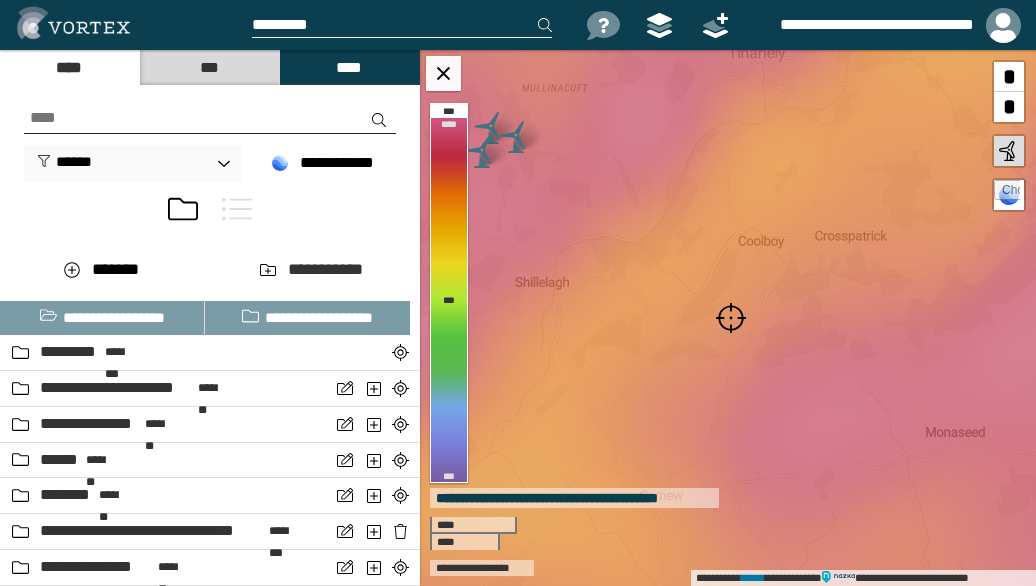 click at bounding box center [731, 318] 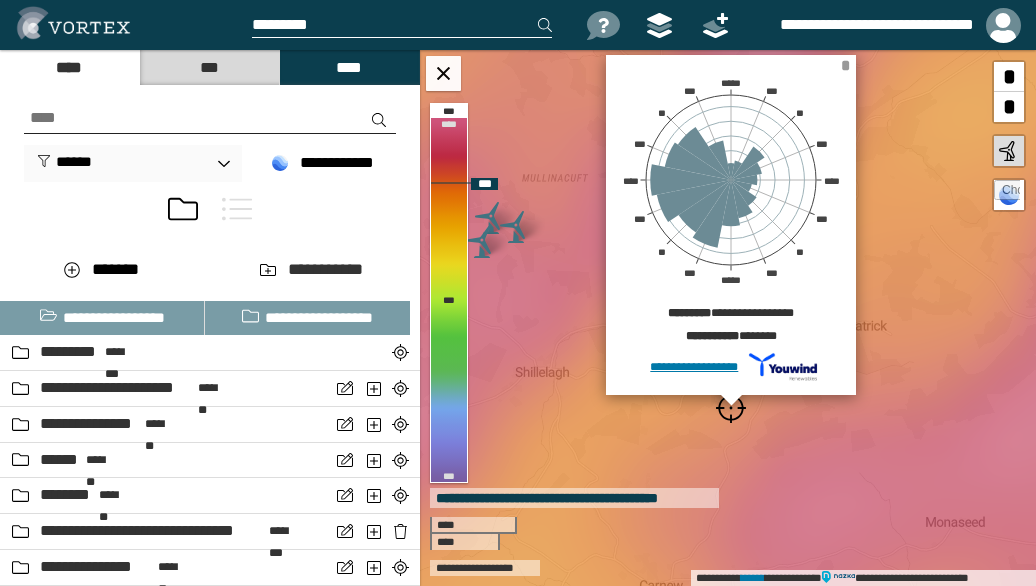 click on "*" at bounding box center (845, 65) 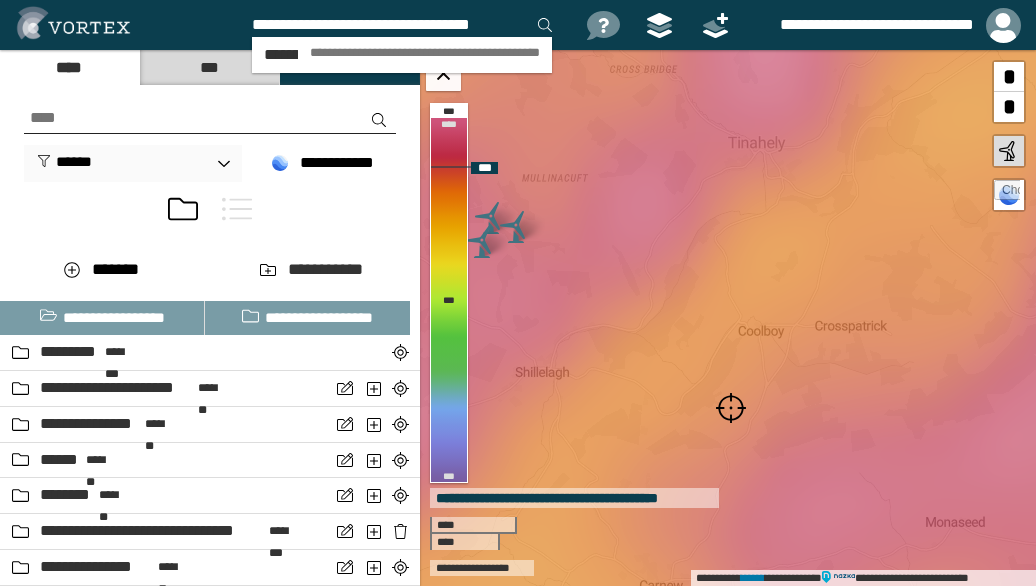 scroll, scrollTop: 0, scrollLeft: 2, axis: horizontal 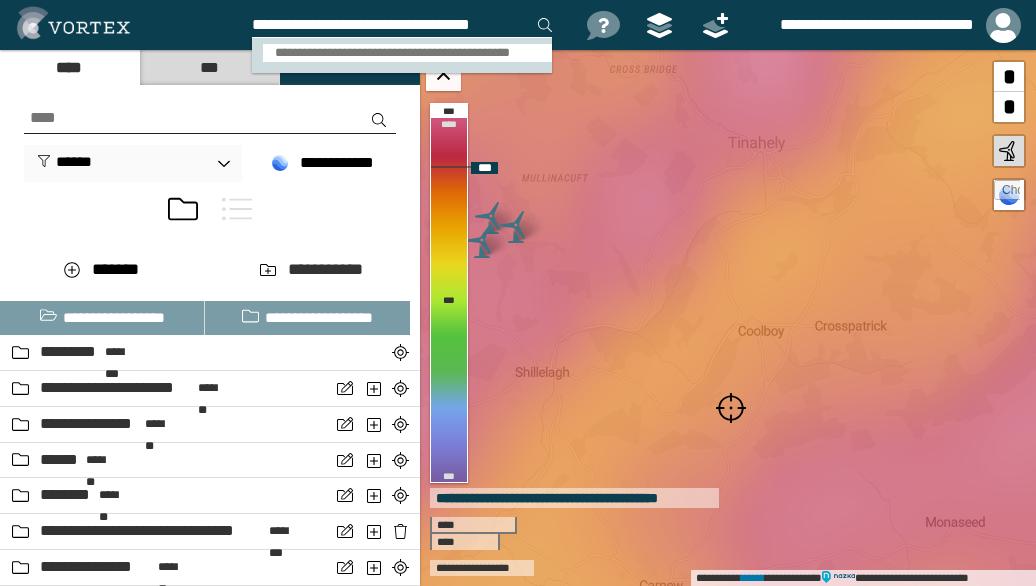 type on "**********" 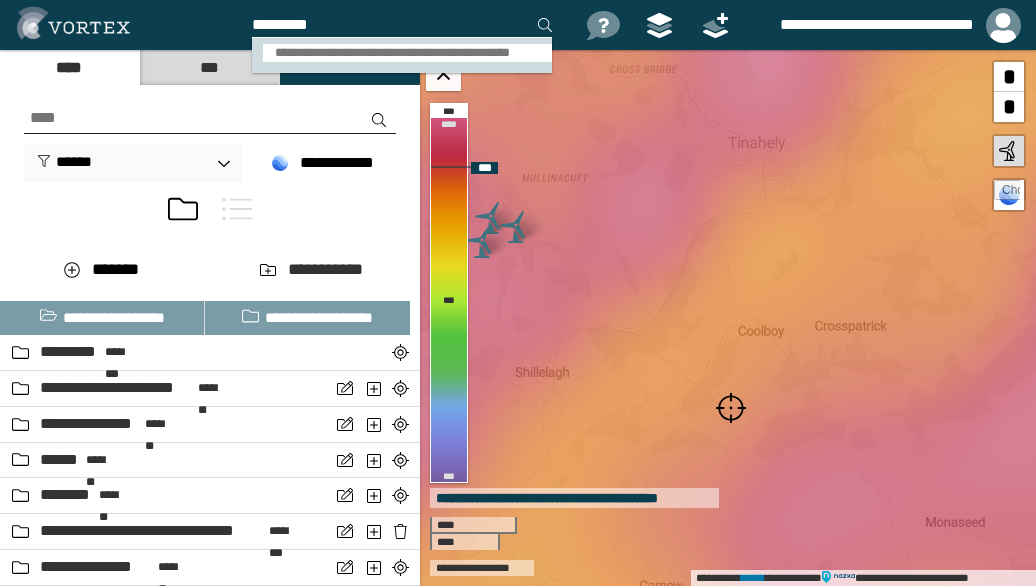 scroll, scrollTop: 0, scrollLeft: 0, axis: both 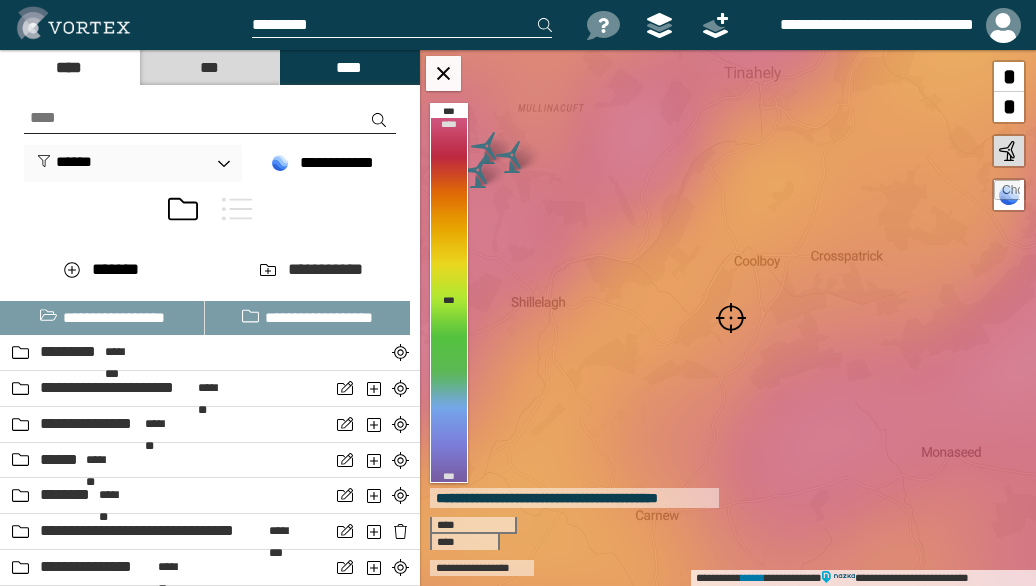 click at bounding box center [731, 318] 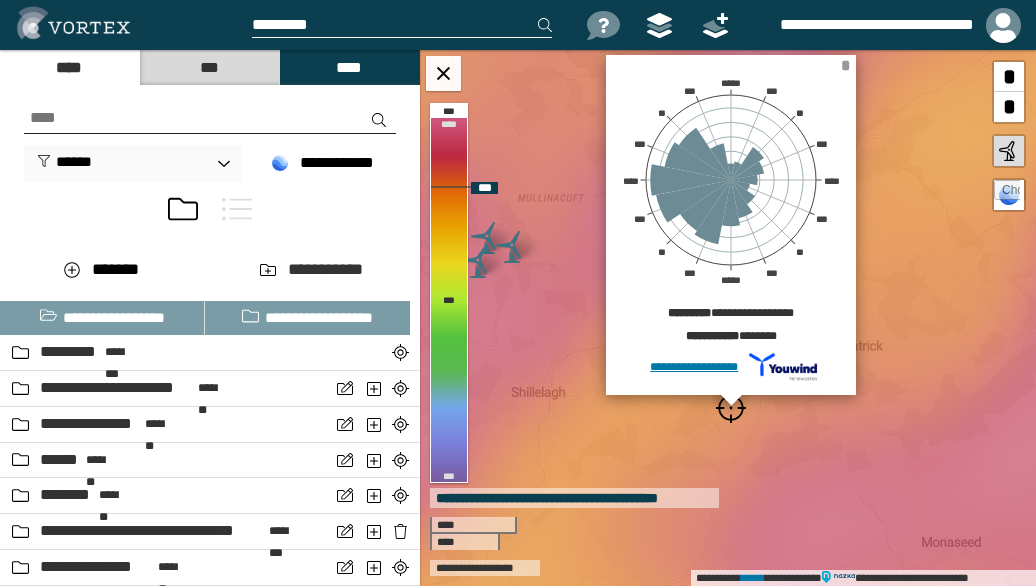 click on "*" at bounding box center [845, 65] 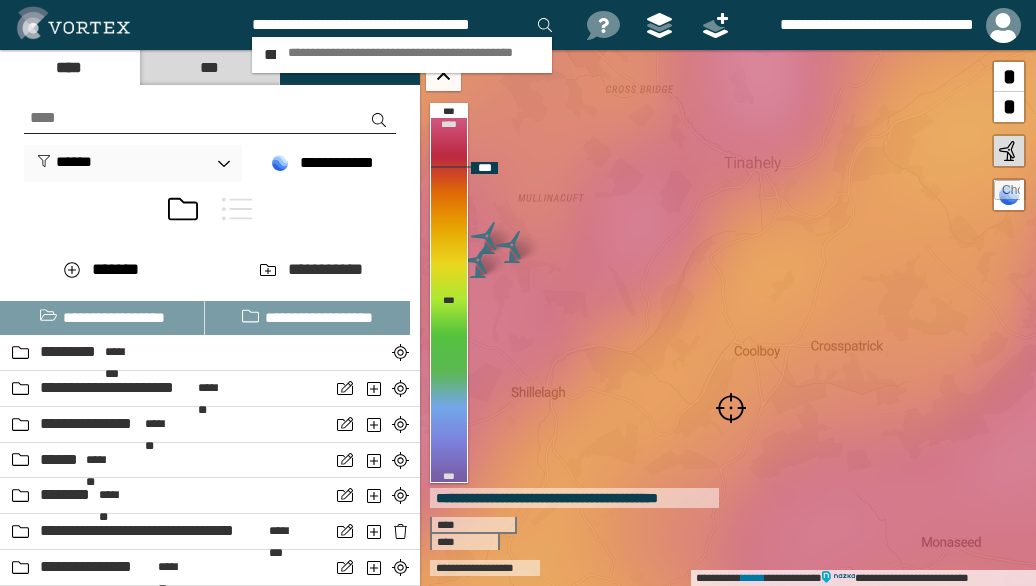 scroll, scrollTop: 0, scrollLeft: 2, axis: horizontal 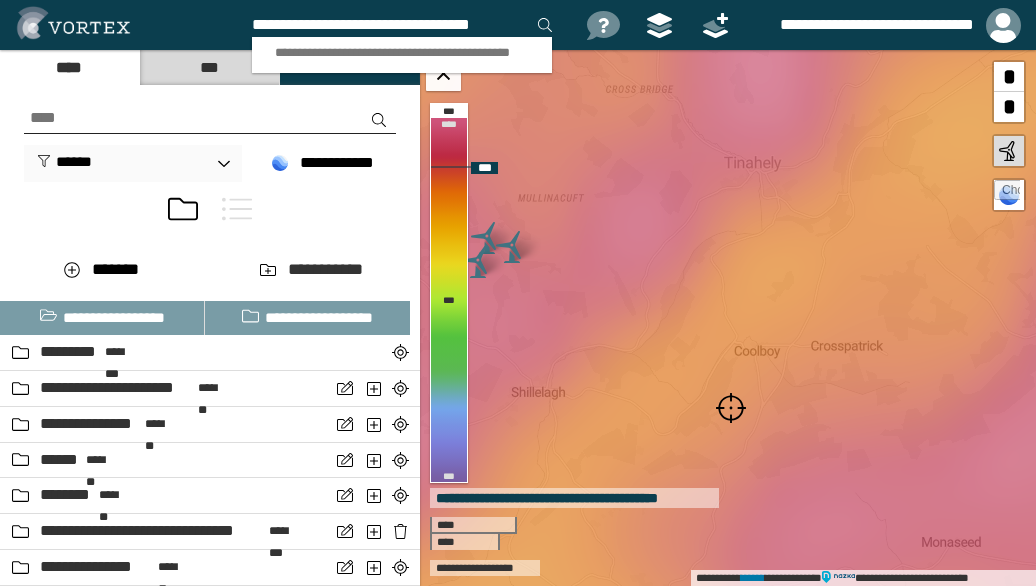 type on "**********" 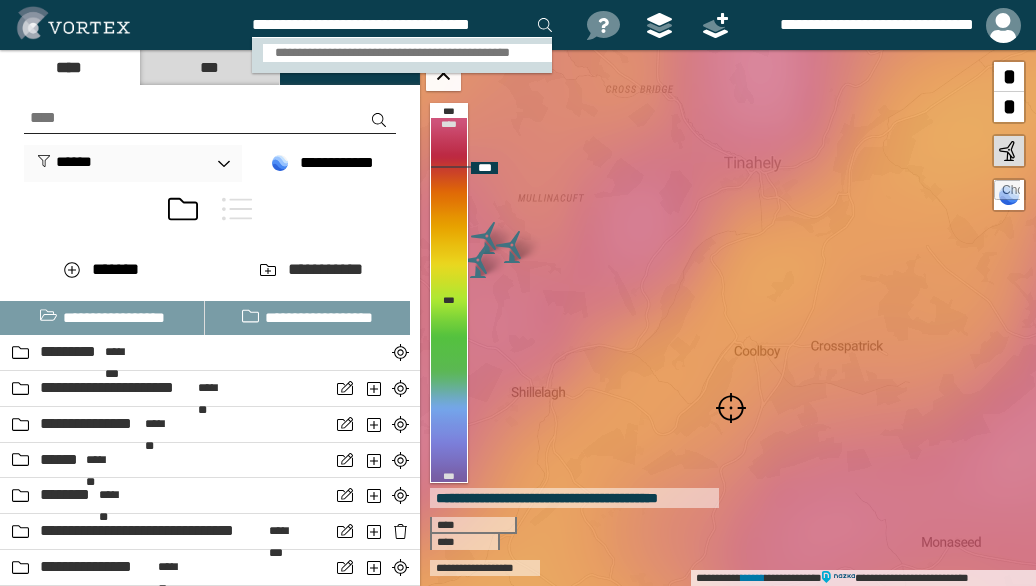 click on "**********" at bounding box center (408, 53) 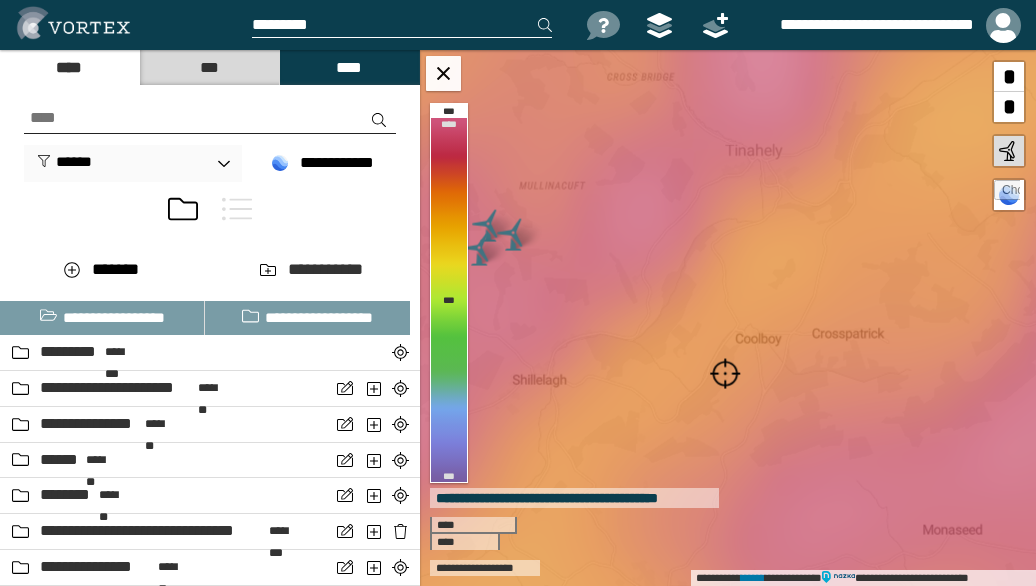 scroll, scrollTop: 0, scrollLeft: 0, axis: both 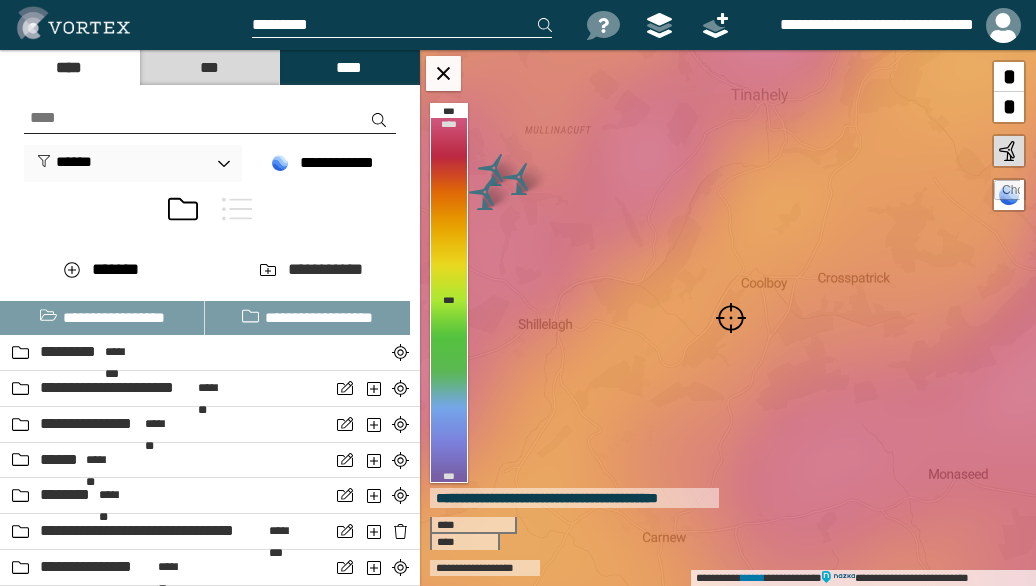 click at bounding box center (731, 318) 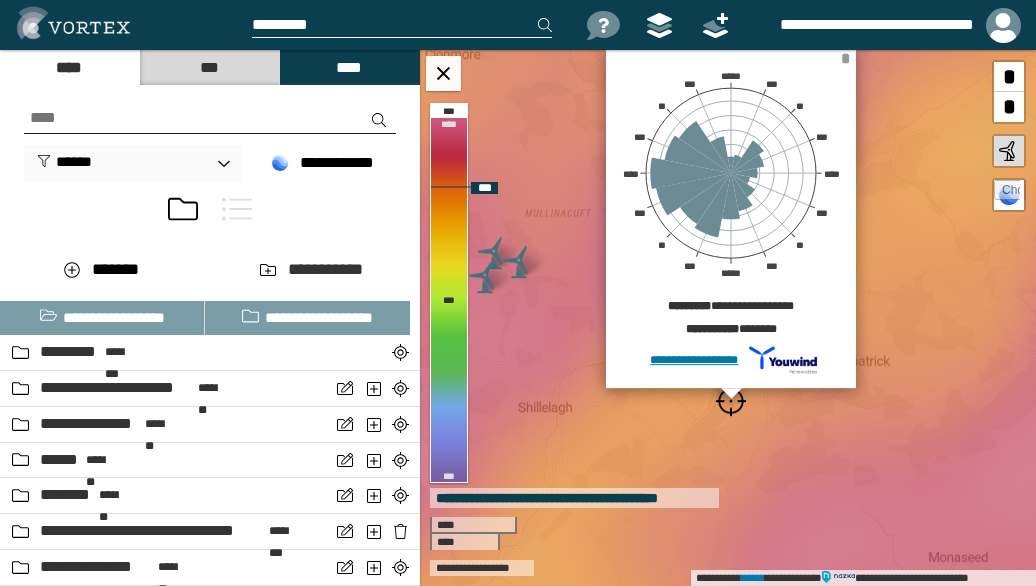 click on "*" at bounding box center (845, 58) 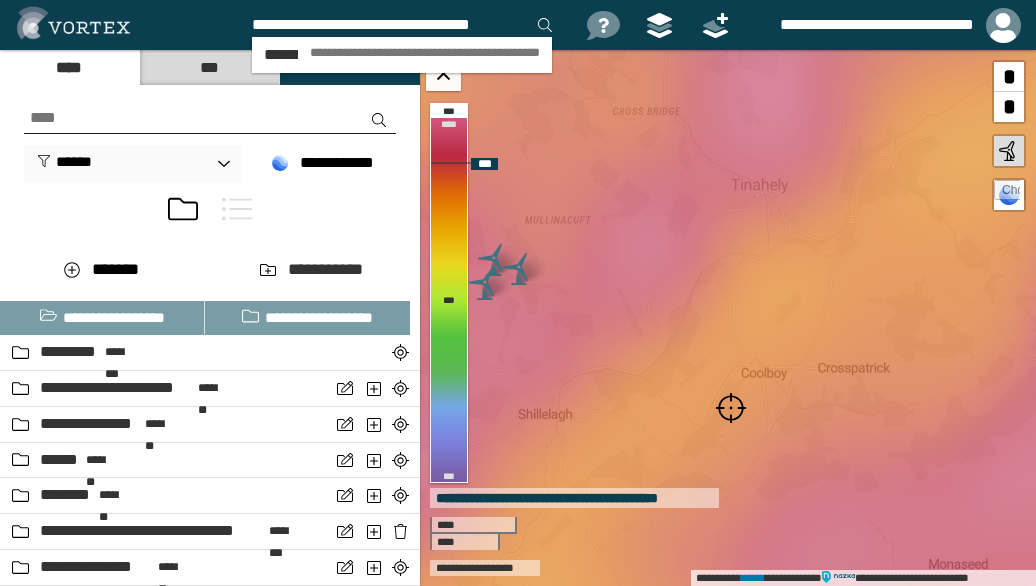 scroll, scrollTop: 0, scrollLeft: 2, axis: horizontal 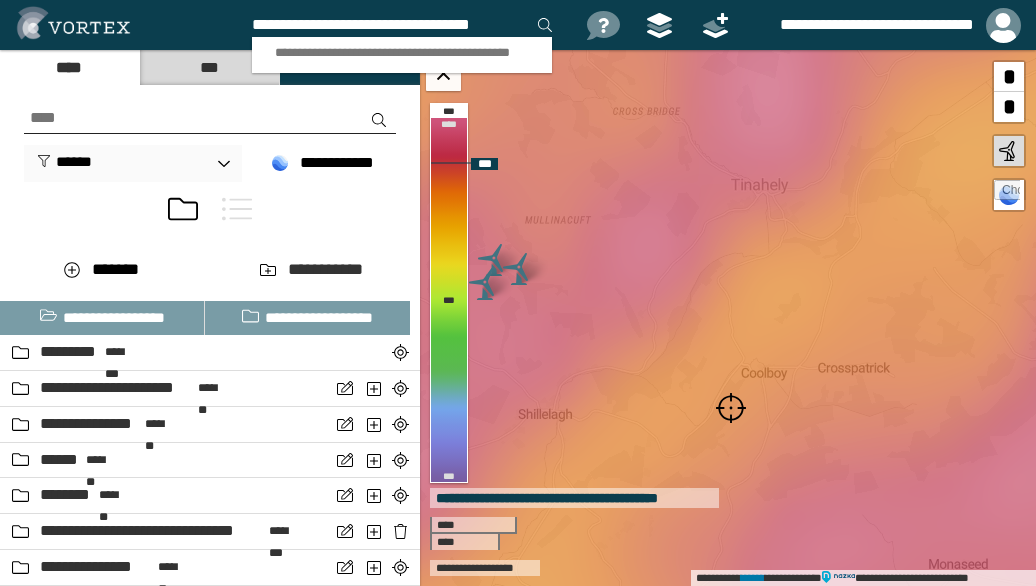type on "**********" 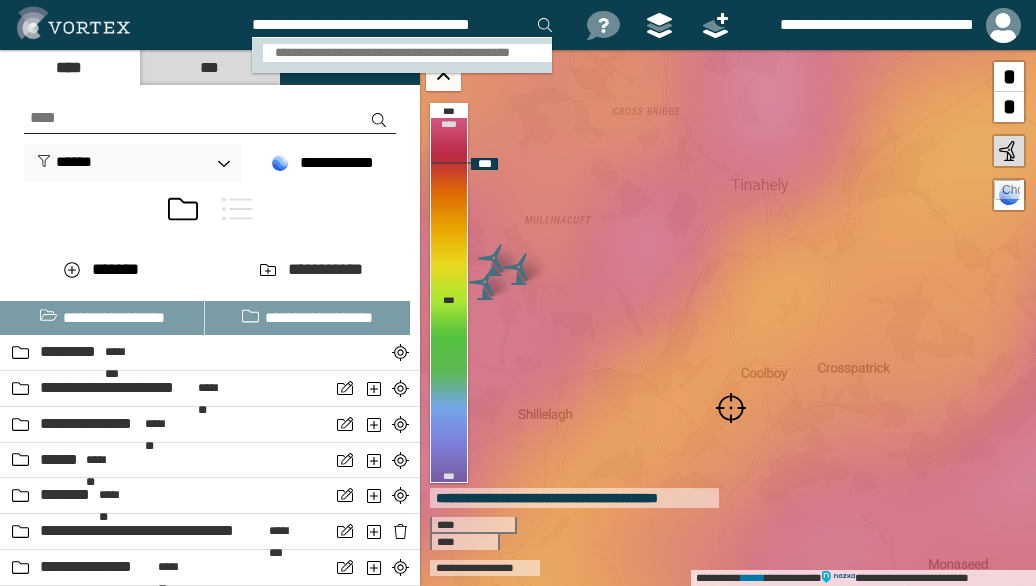 click on "**********" at bounding box center (408, 53) 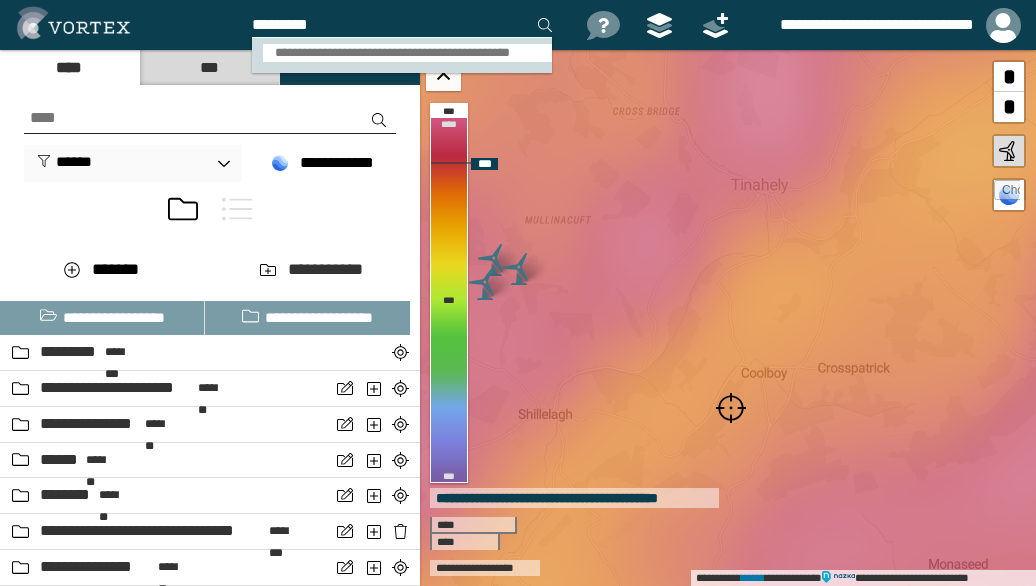 scroll, scrollTop: 0, scrollLeft: 0, axis: both 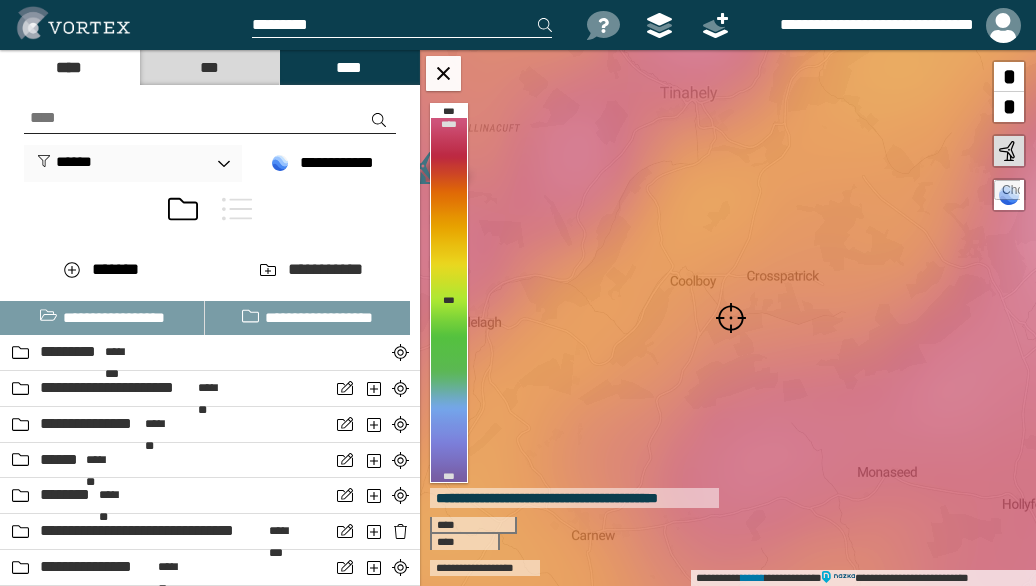click at bounding box center (731, 318) 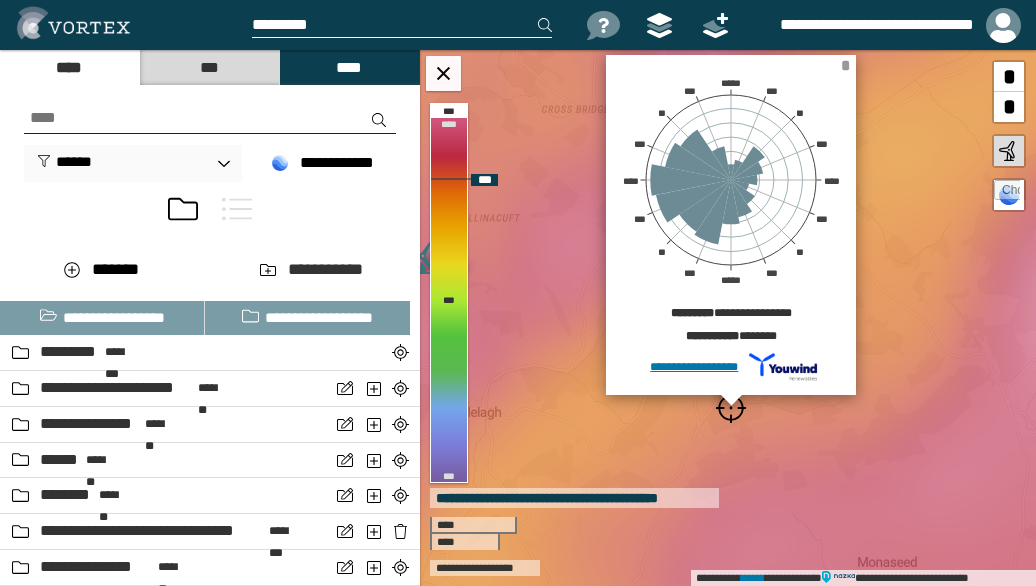 click on "*" at bounding box center (845, 65) 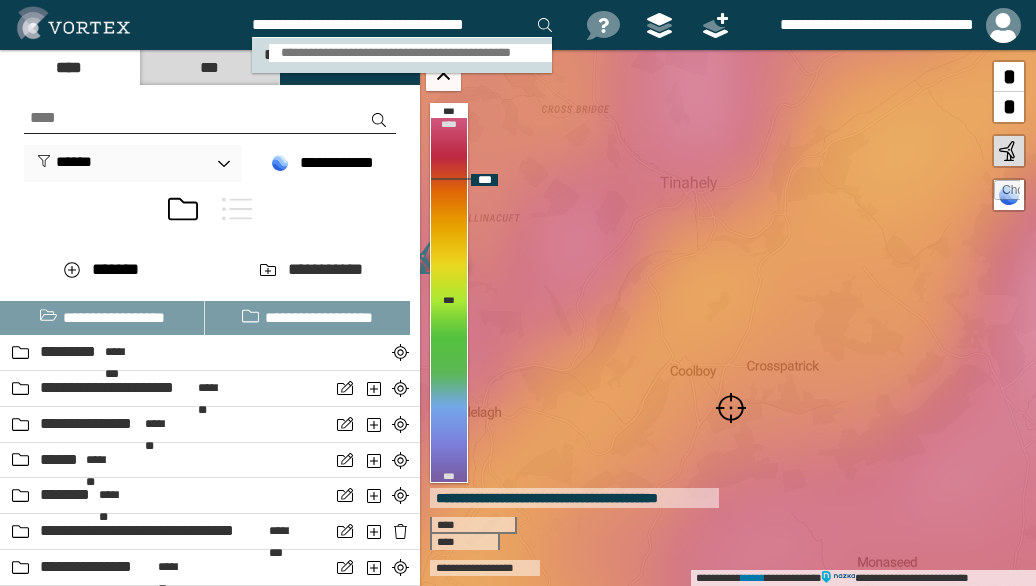 type on "**********" 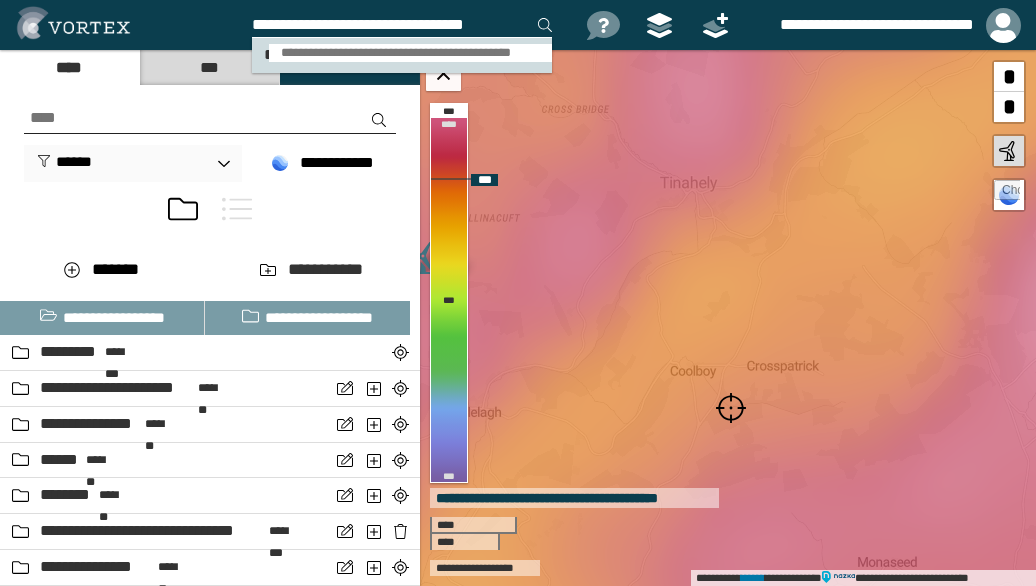 click on "**********" at bounding box center [410, 53] 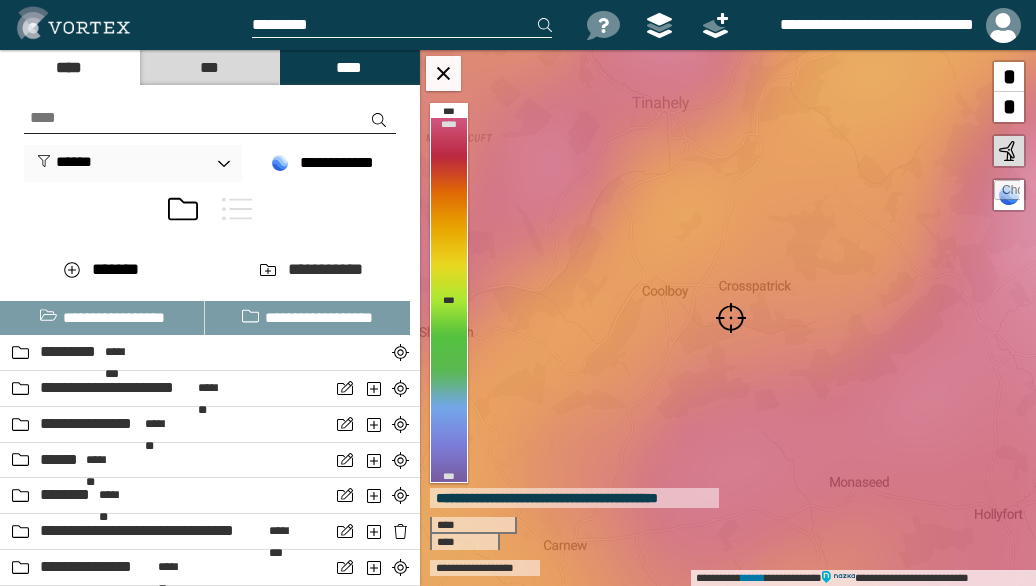 click at bounding box center [731, 318] 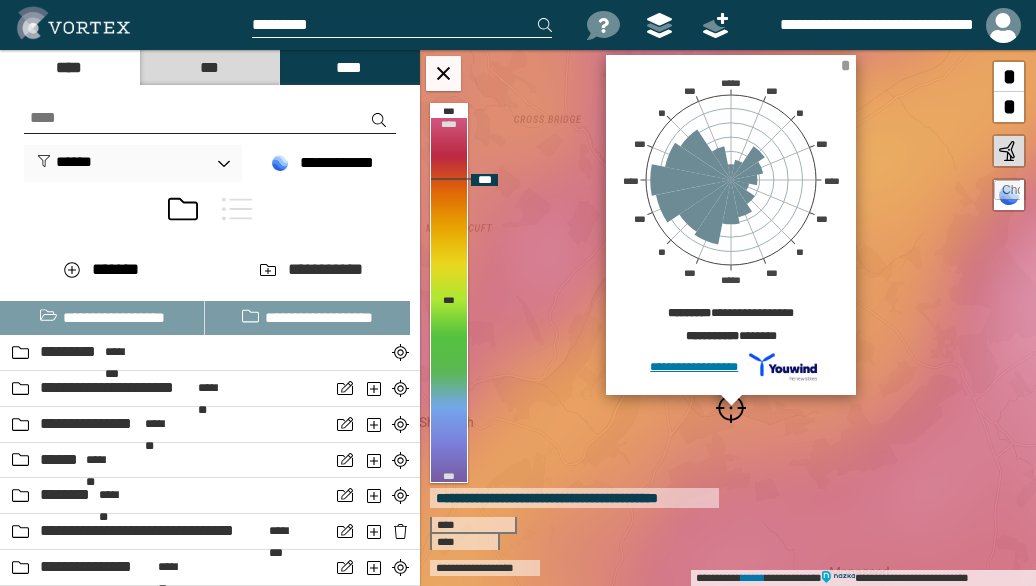 click on "*" at bounding box center (845, 65) 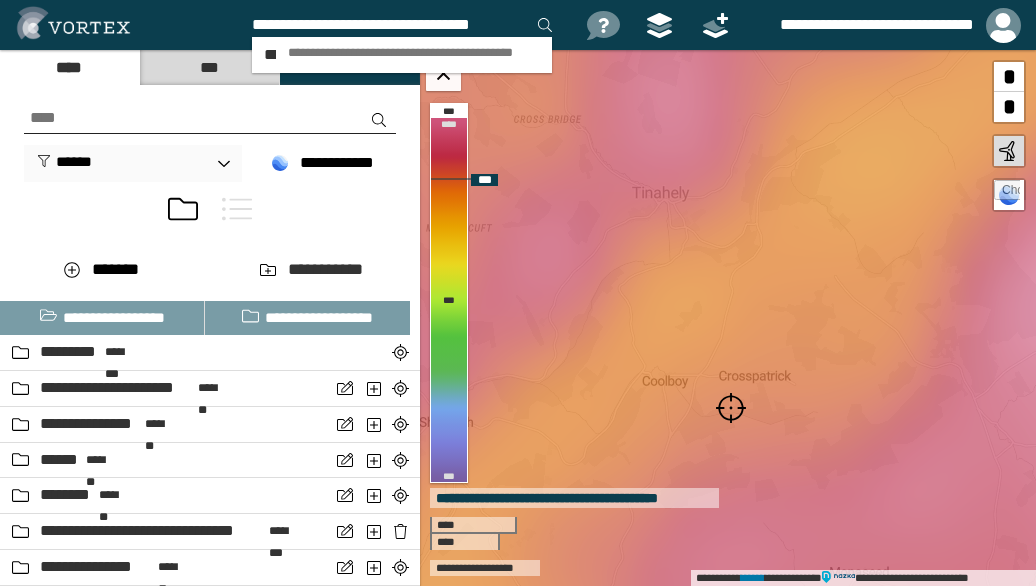 scroll, scrollTop: 0, scrollLeft: 2, axis: horizontal 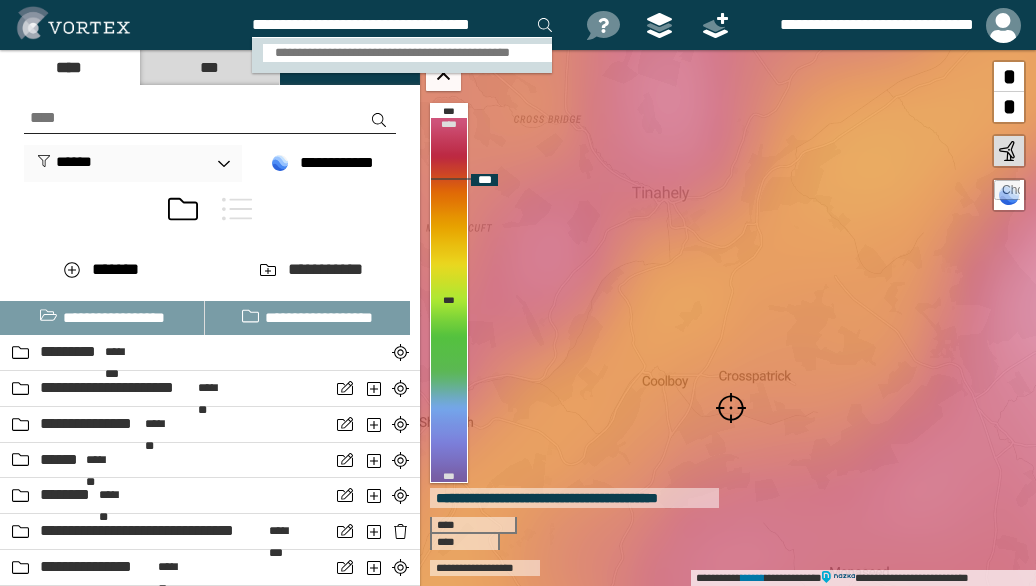 type on "**********" 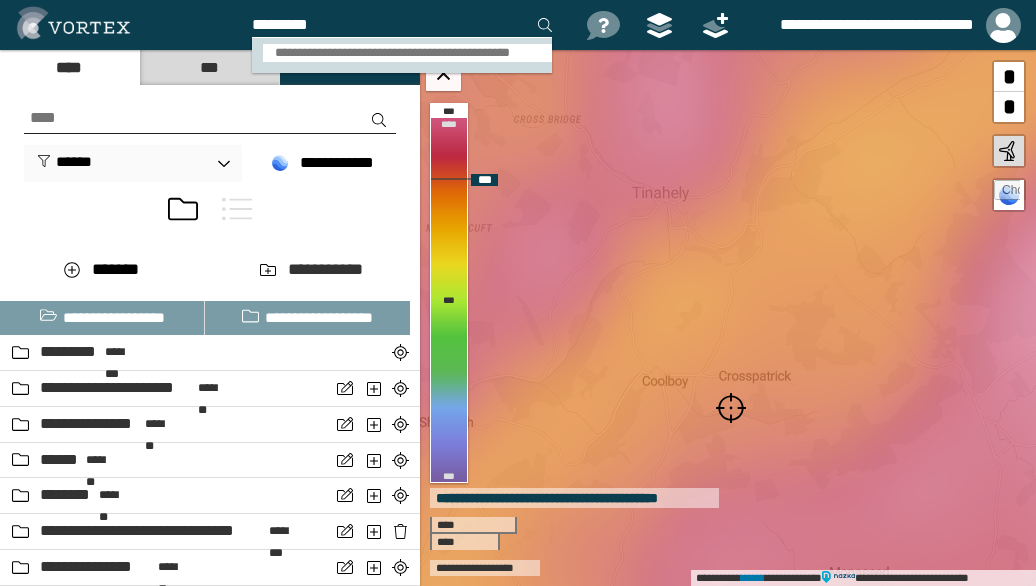 scroll, scrollTop: 0, scrollLeft: 0, axis: both 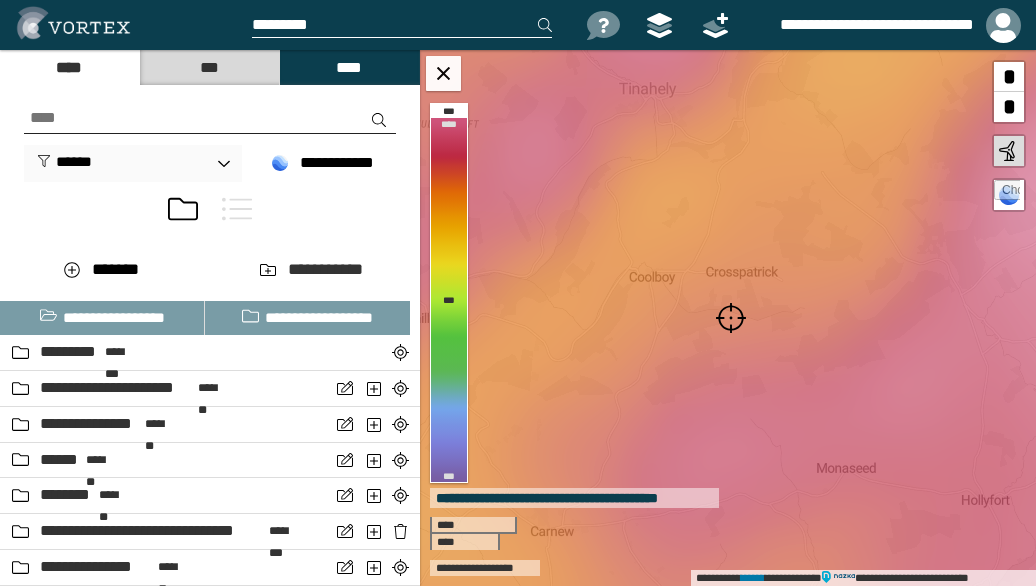 click at bounding box center [731, 318] 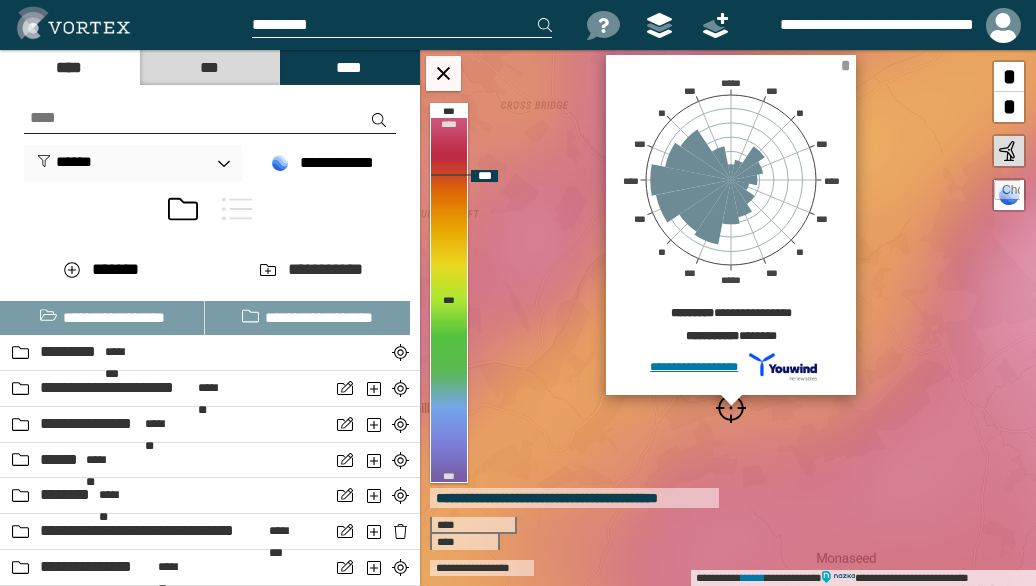 click on "*" at bounding box center (845, 65) 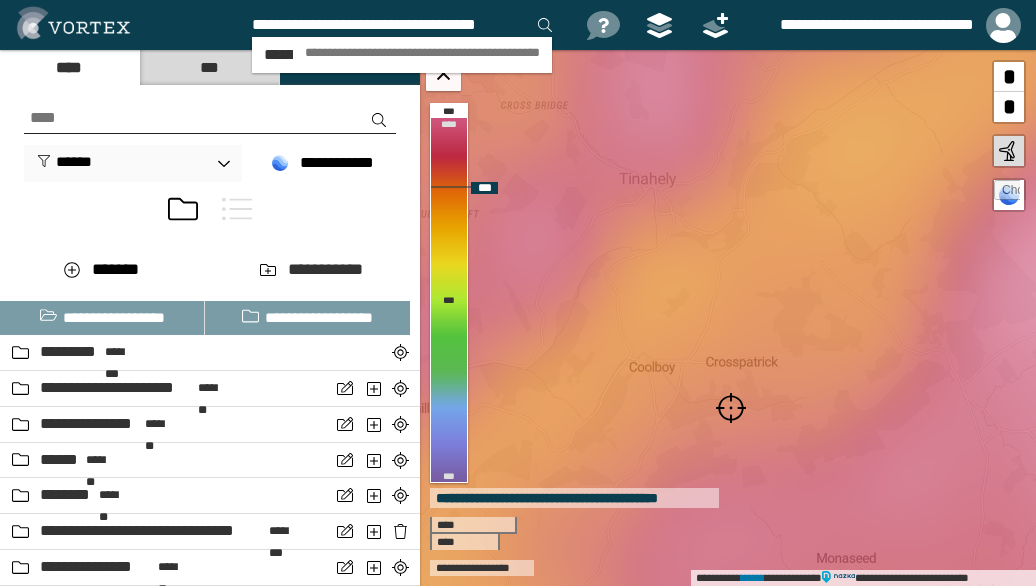 scroll, scrollTop: 0, scrollLeft: 10, axis: horizontal 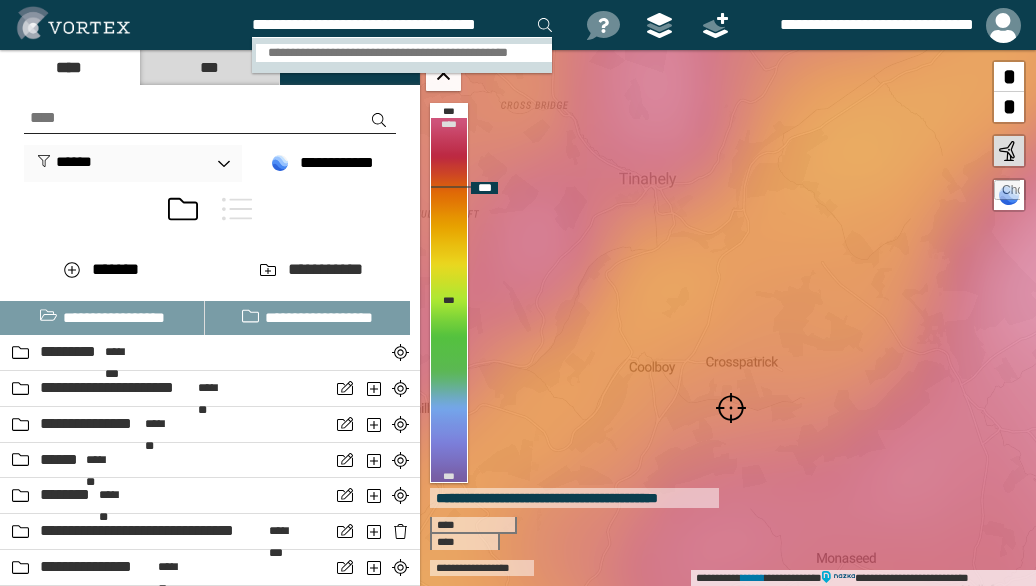 type on "**********" 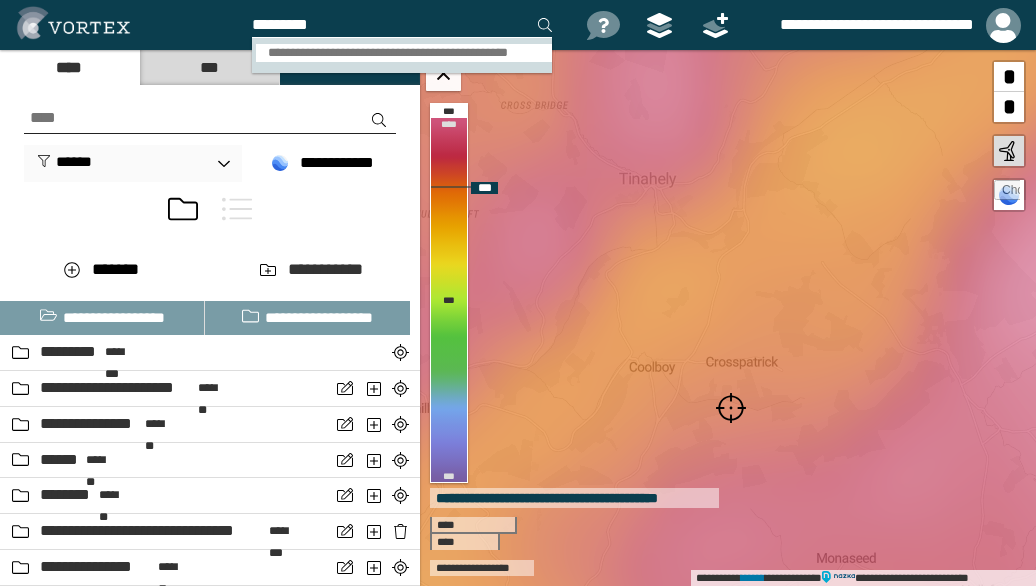 scroll, scrollTop: 0, scrollLeft: 0, axis: both 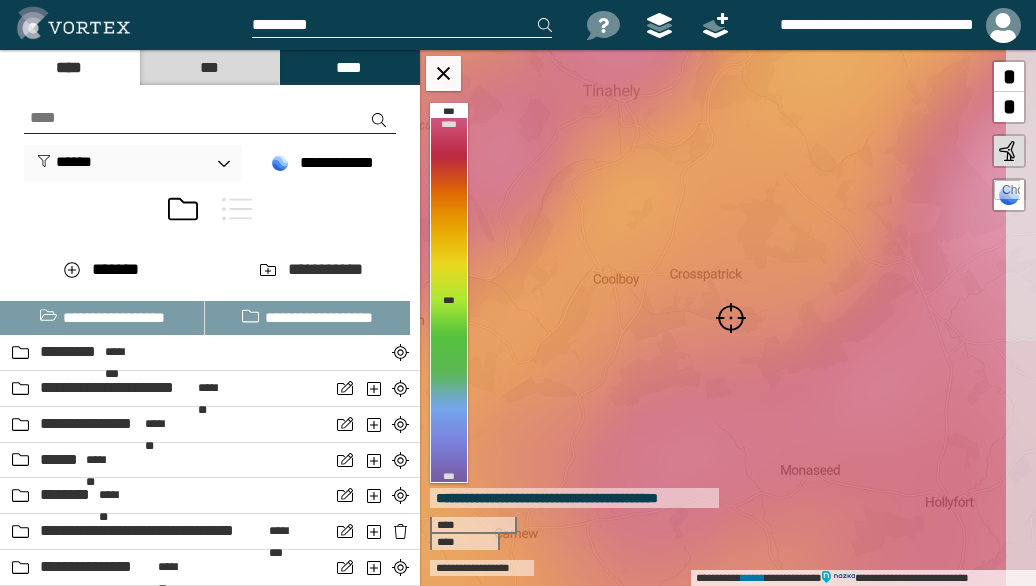 click at bounding box center (731, 318) 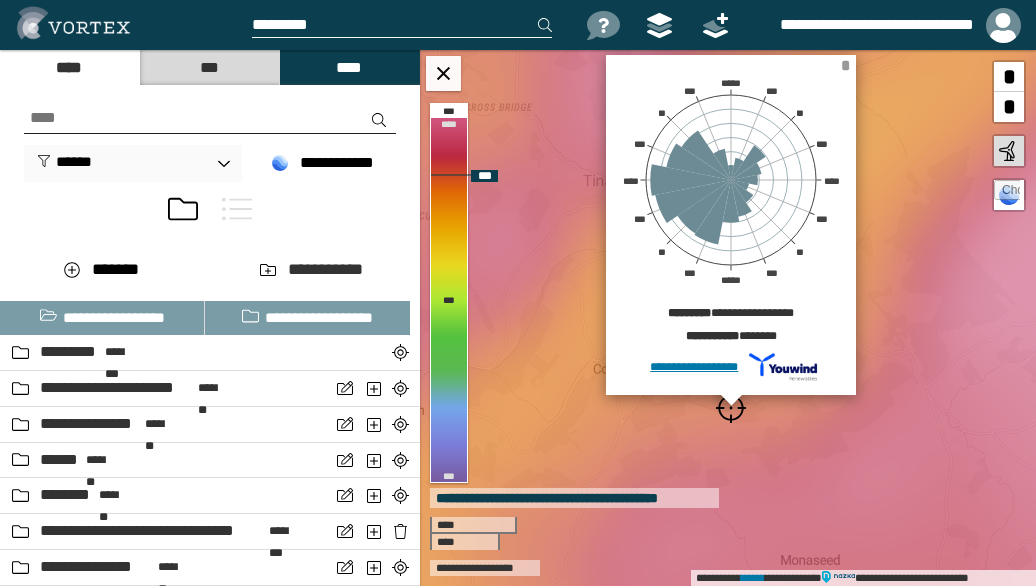 click on "*" at bounding box center [845, 65] 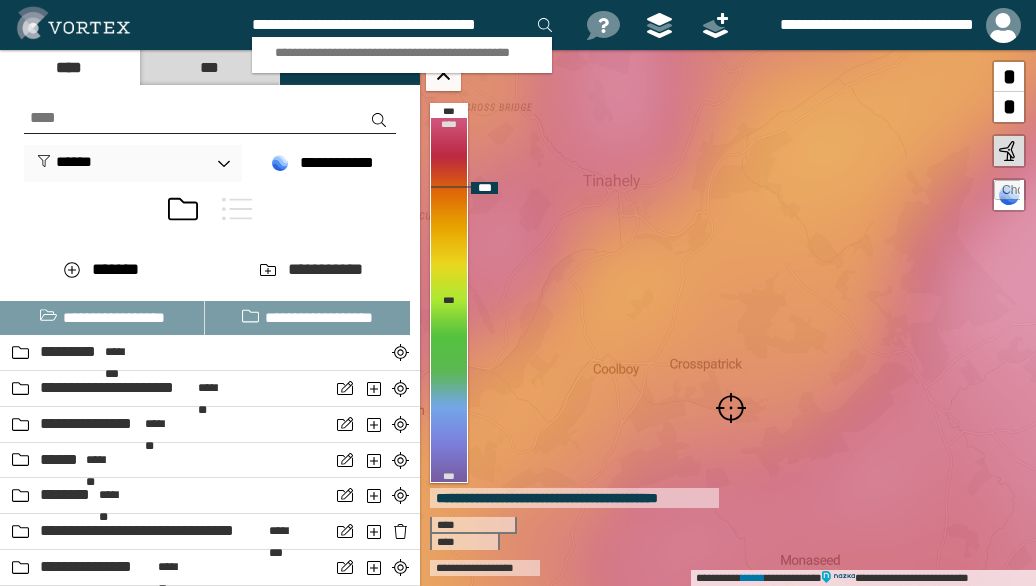 scroll, scrollTop: 0, scrollLeft: 10, axis: horizontal 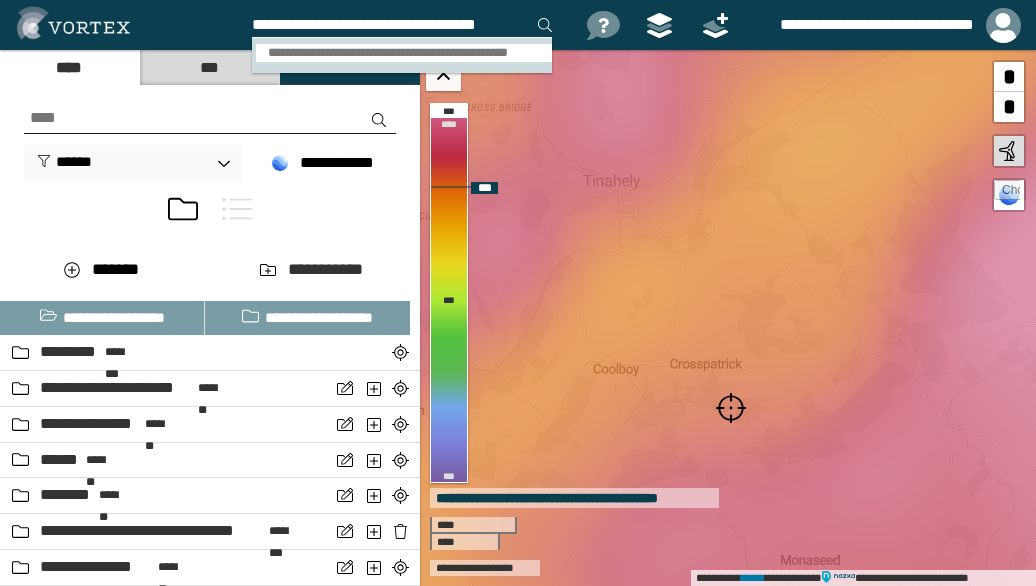 type on "**********" 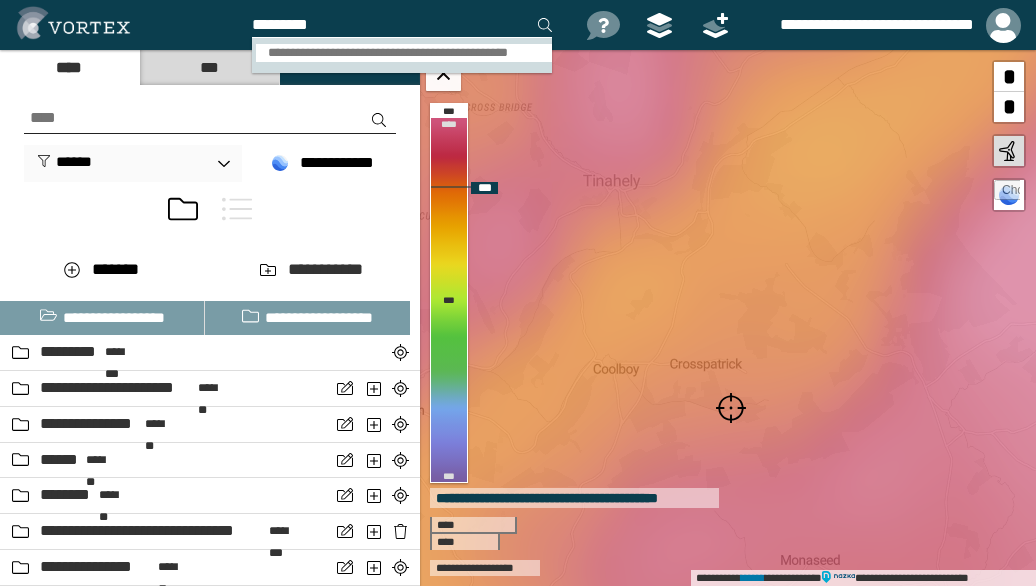 scroll, scrollTop: 0, scrollLeft: 0, axis: both 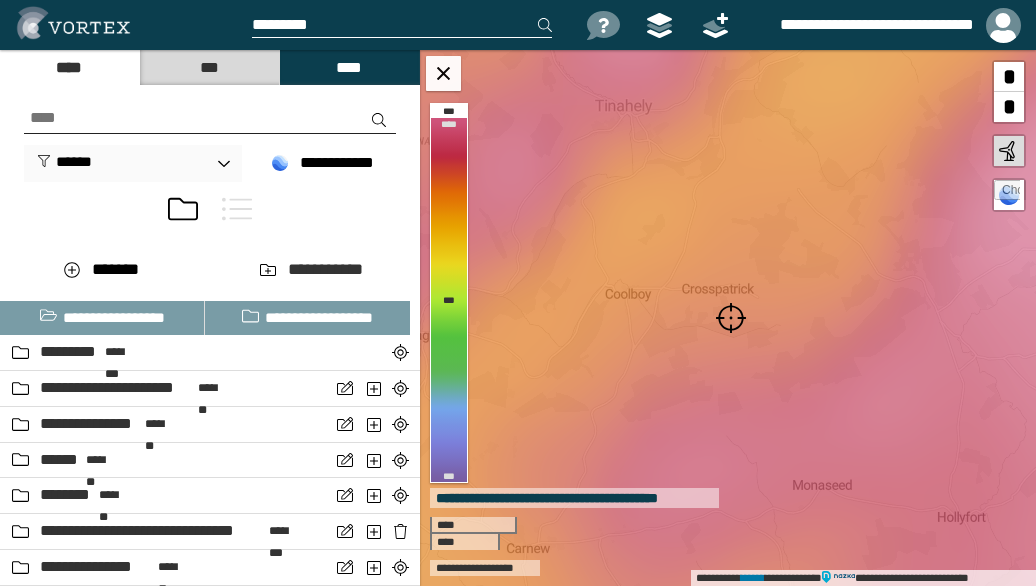 click at bounding box center (731, 318) 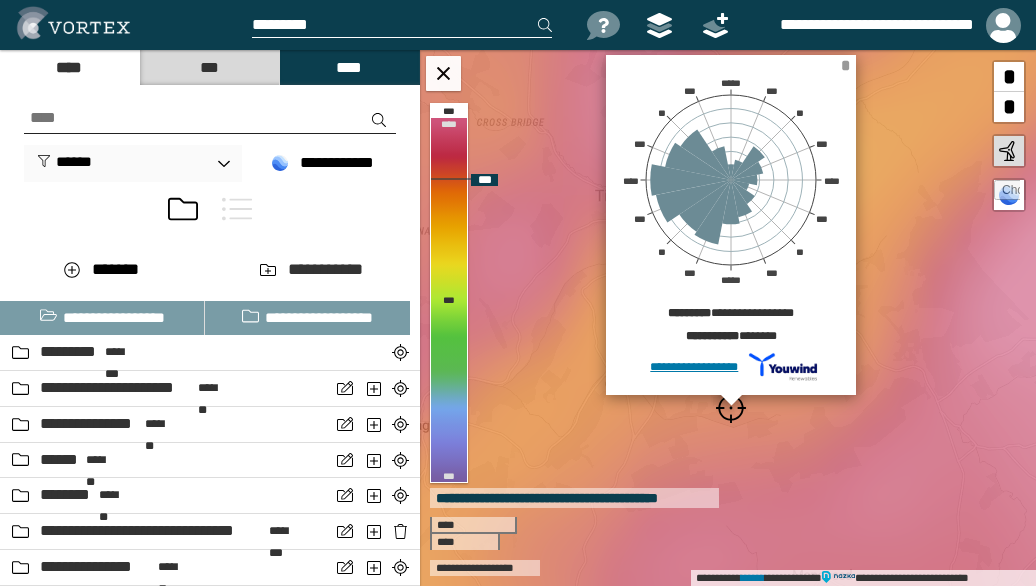 click on "*" at bounding box center (845, 65) 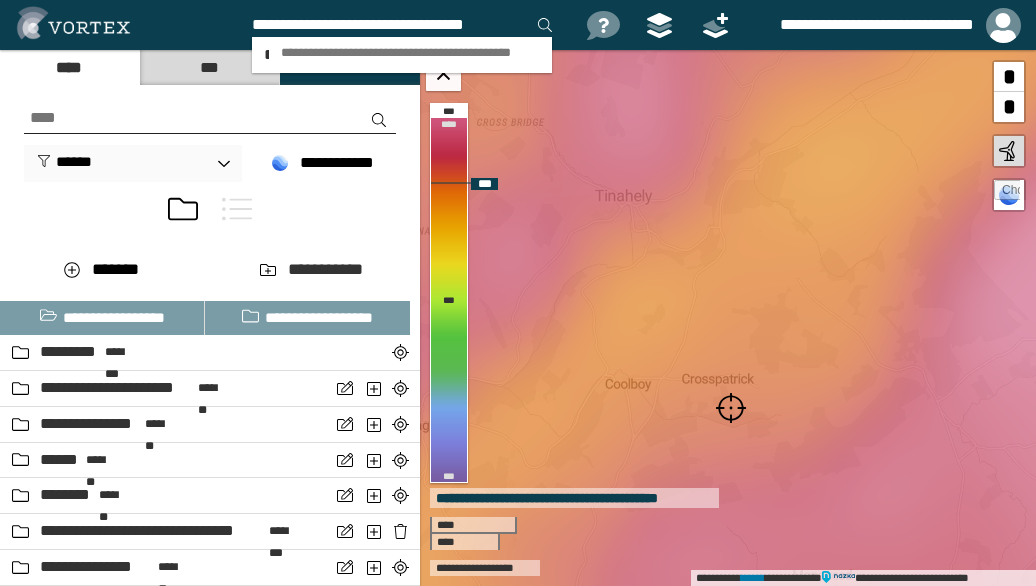 type on "**********" 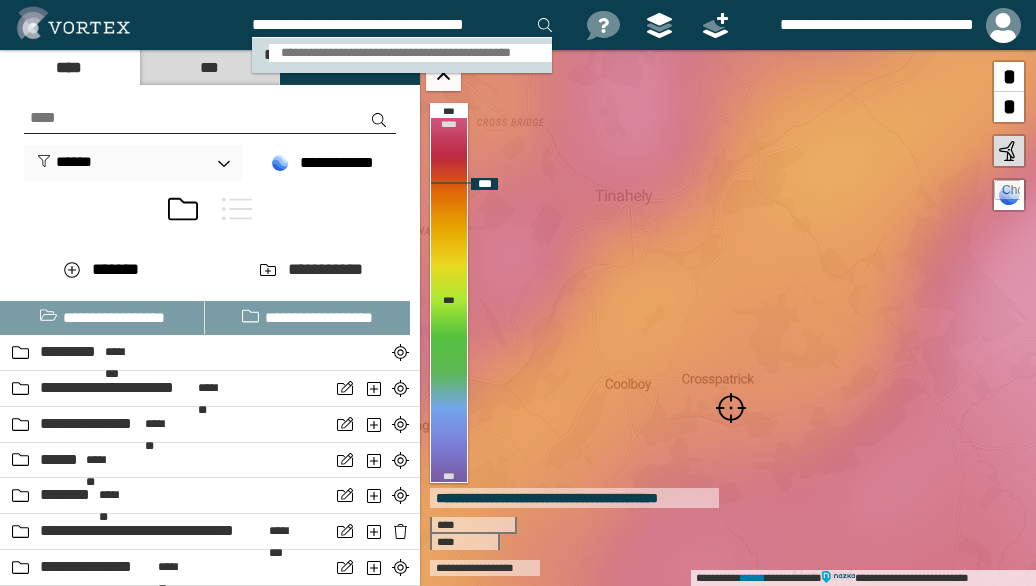 click on "**********" at bounding box center (410, 53) 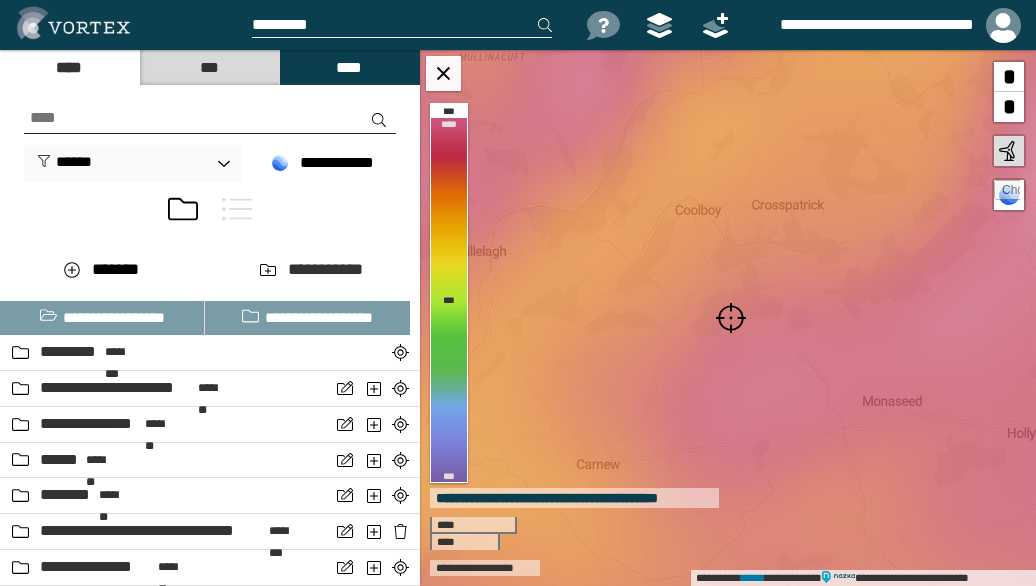 click at bounding box center (731, 318) 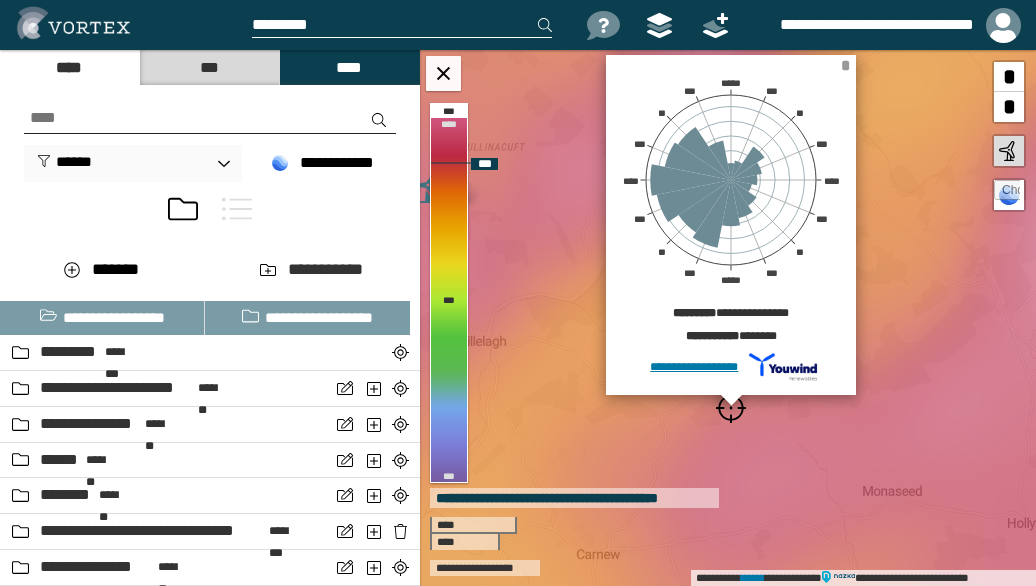 click on "*" at bounding box center (845, 65) 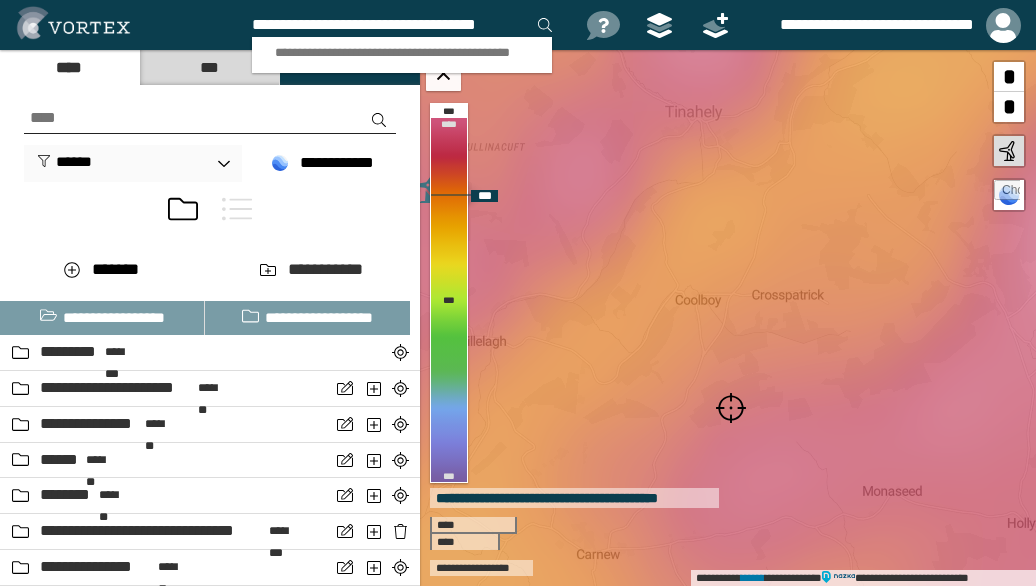 scroll, scrollTop: 0, scrollLeft: 10, axis: horizontal 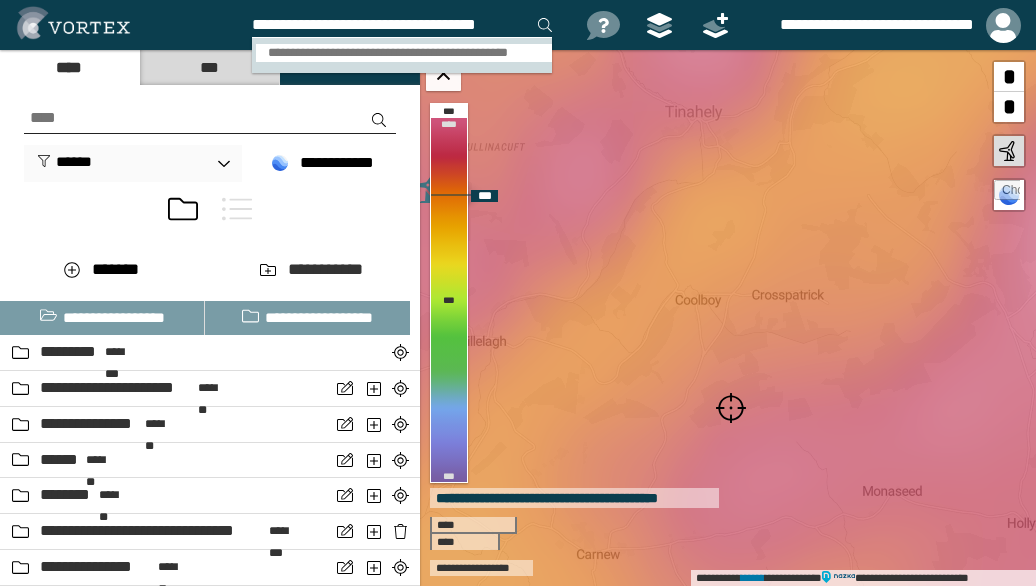 type on "**********" 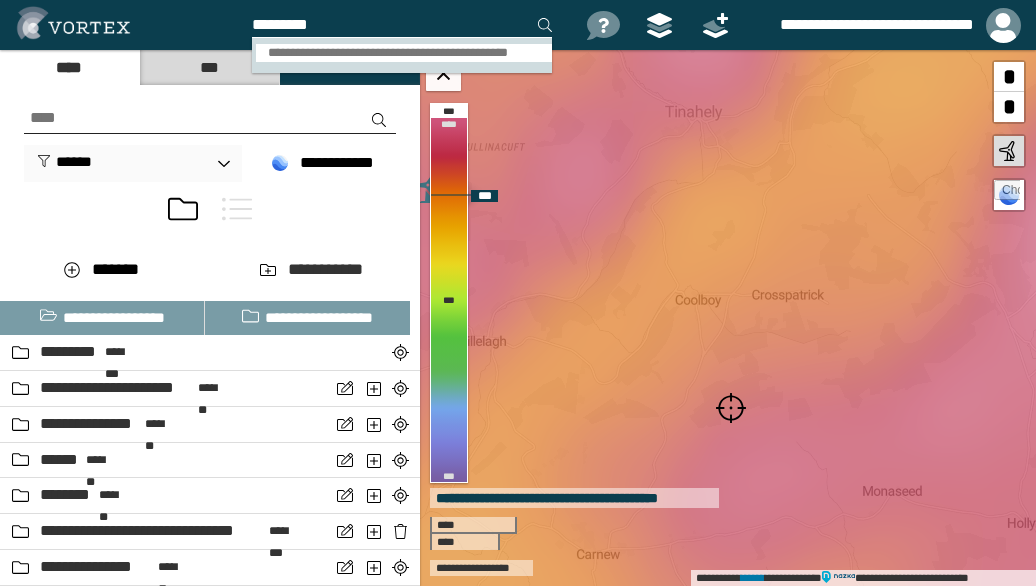 scroll, scrollTop: 0, scrollLeft: 0, axis: both 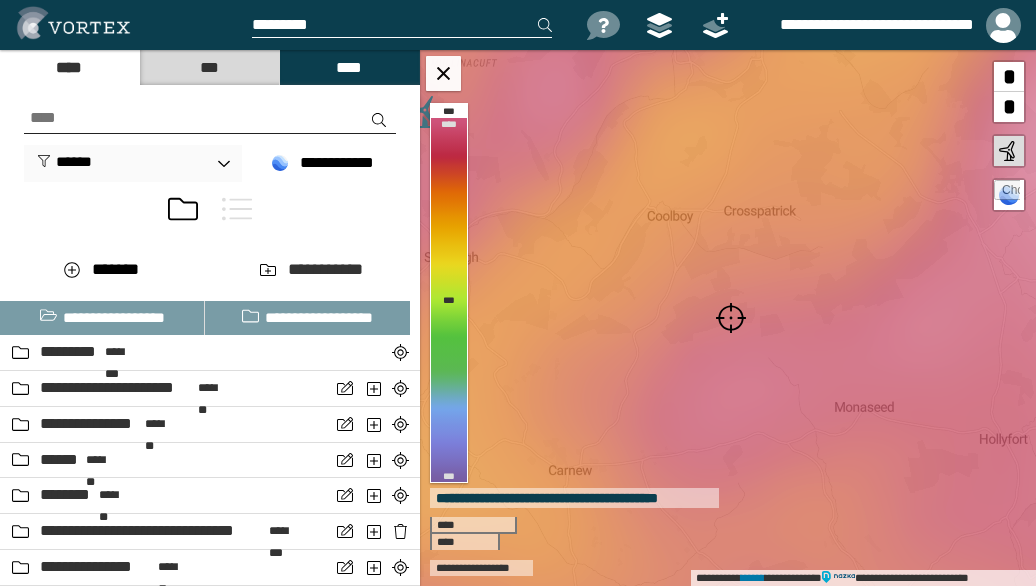 click at bounding box center [731, 318] 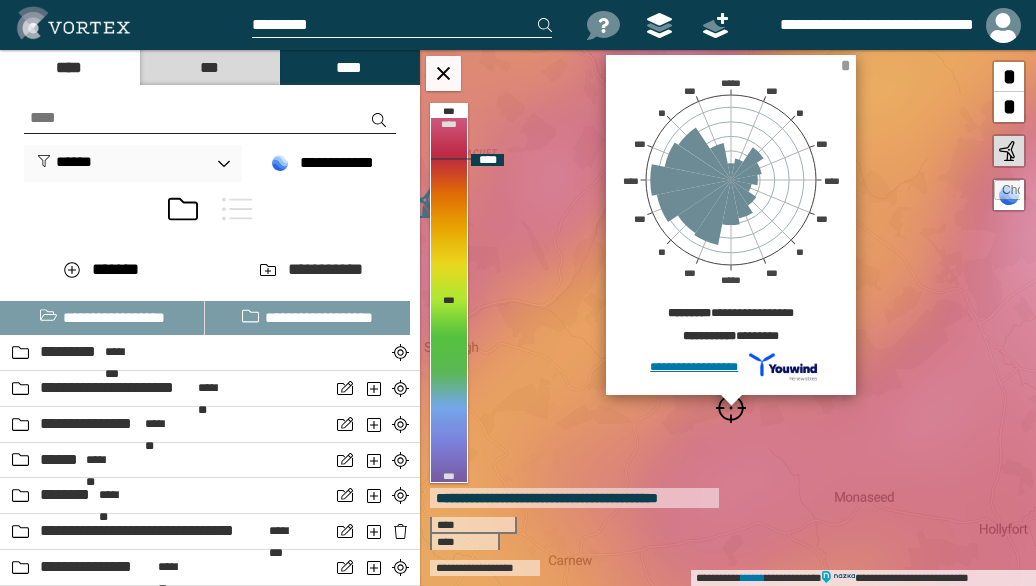 click on "*" at bounding box center [845, 65] 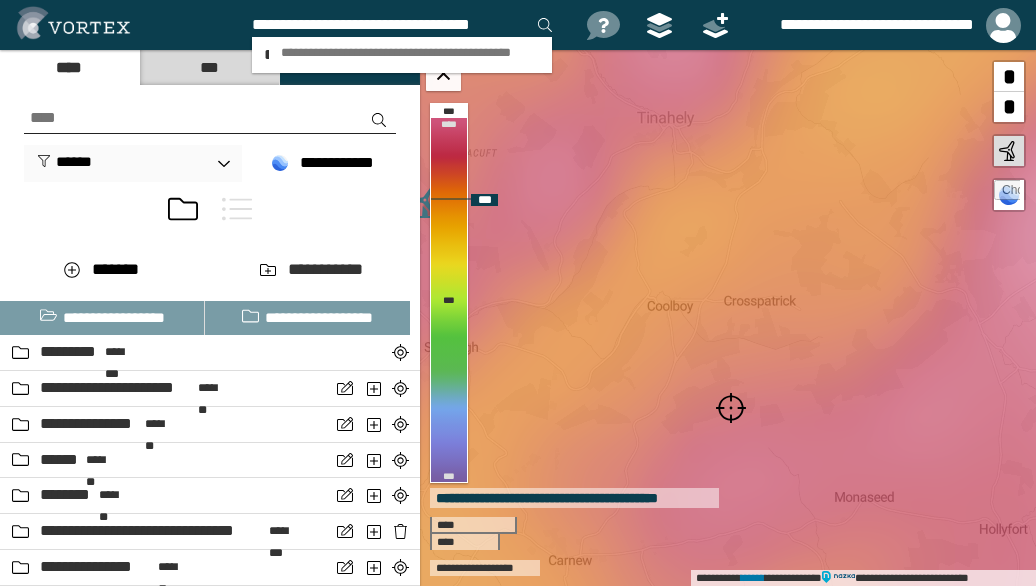 scroll, scrollTop: 0, scrollLeft: 2, axis: horizontal 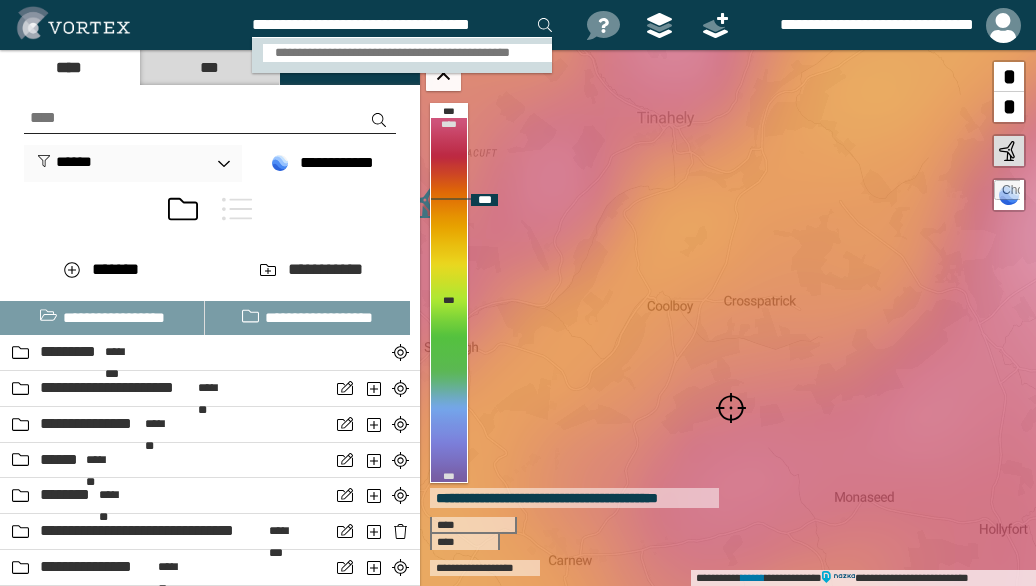 type on "**********" 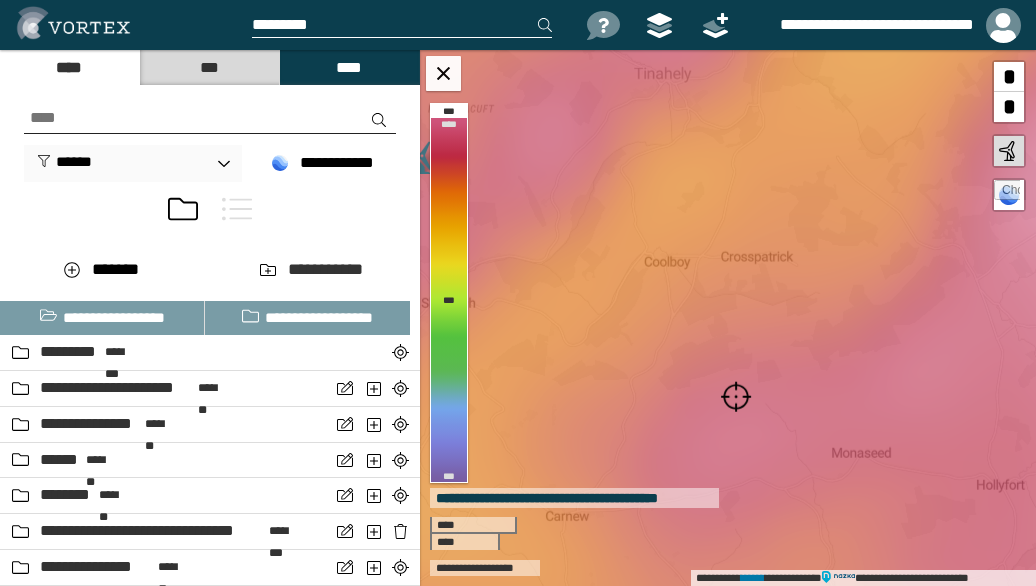 scroll, scrollTop: 0, scrollLeft: 0, axis: both 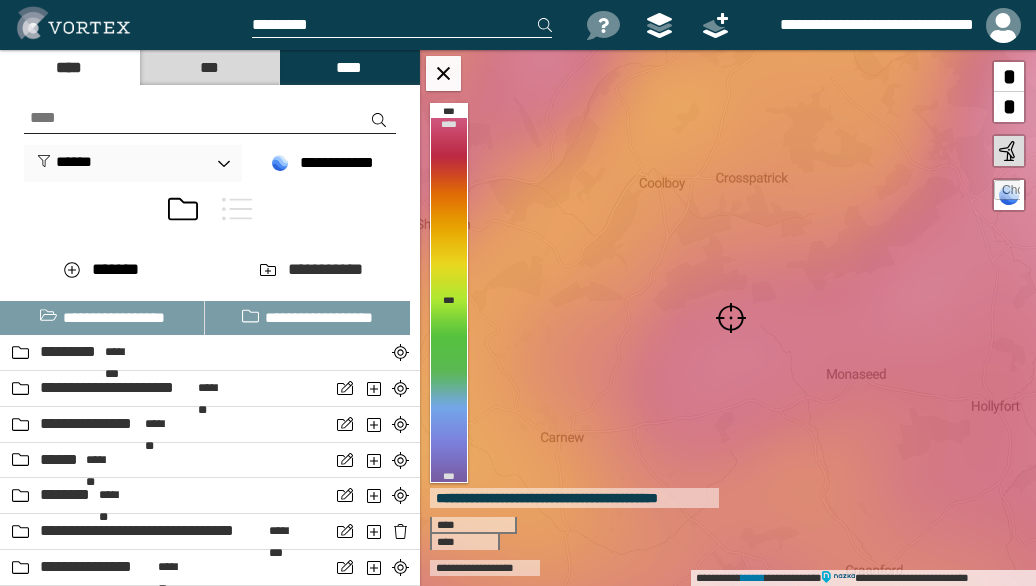 click at bounding box center (731, 318) 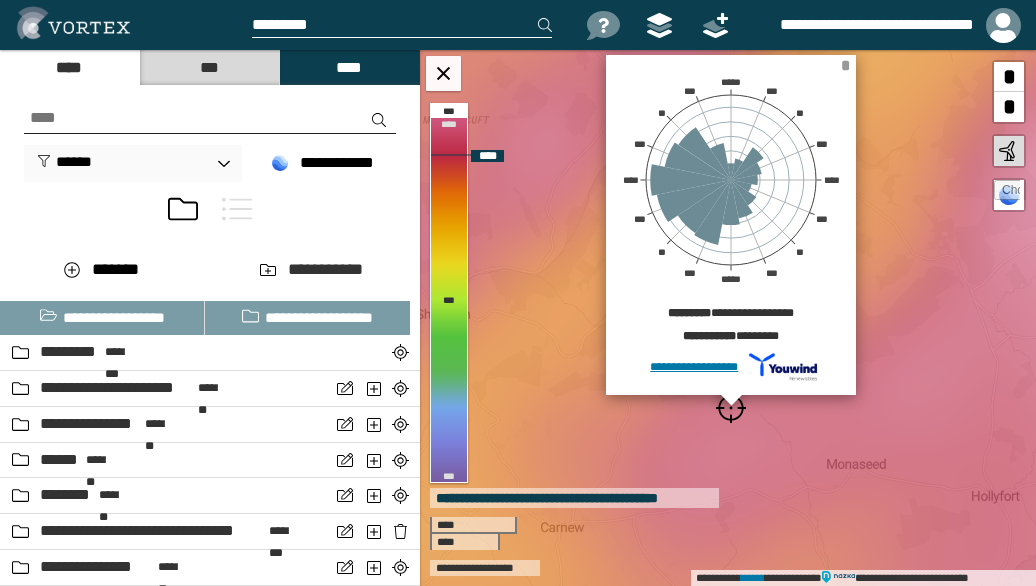 click on "*" at bounding box center [845, 65] 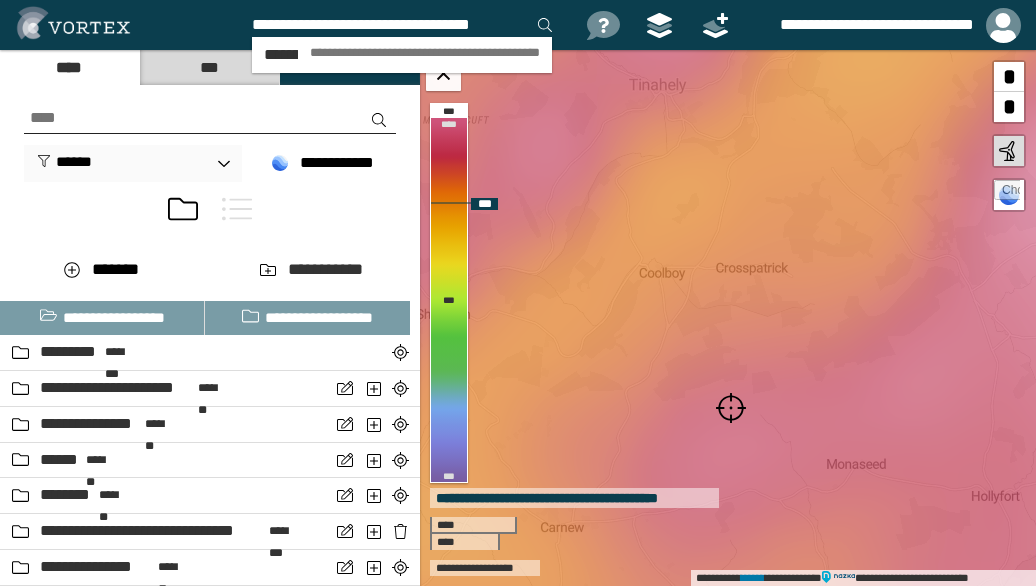 scroll, scrollTop: 0, scrollLeft: 10, axis: horizontal 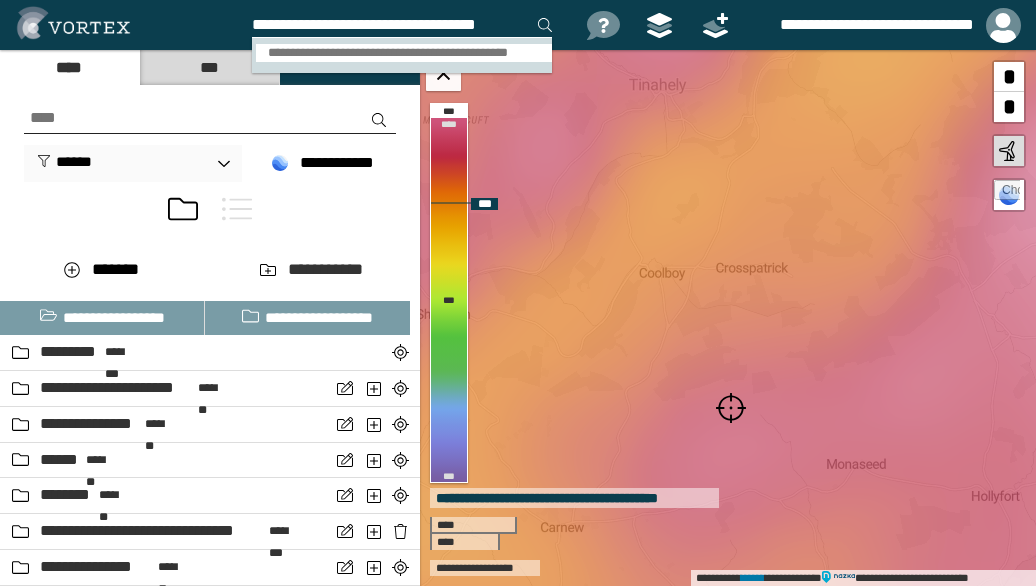 type on "**********" 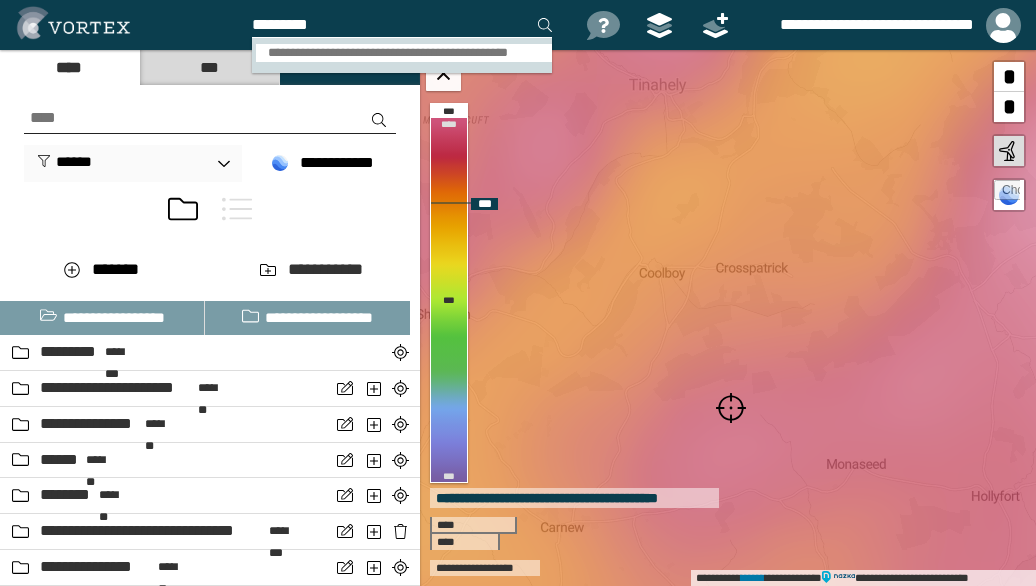 scroll, scrollTop: 0, scrollLeft: 0, axis: both 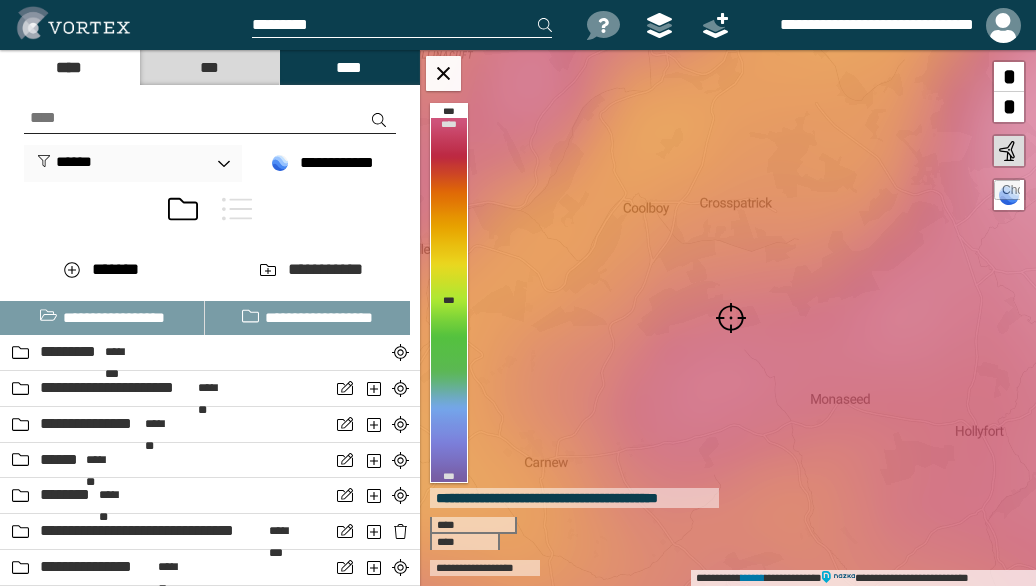 click at bounding box center (731, 318) 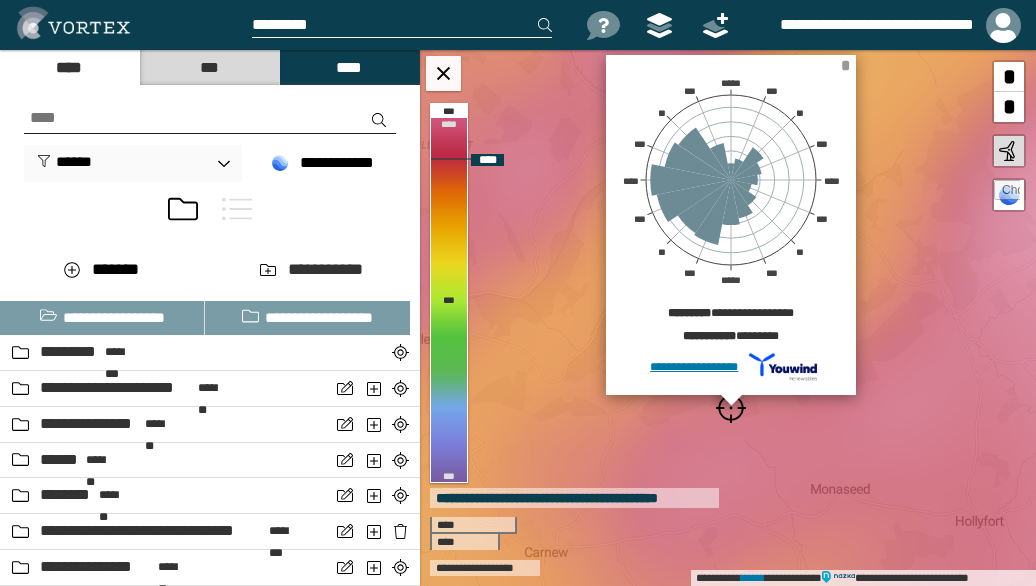 click on "*" at bounding box center (845, 65) 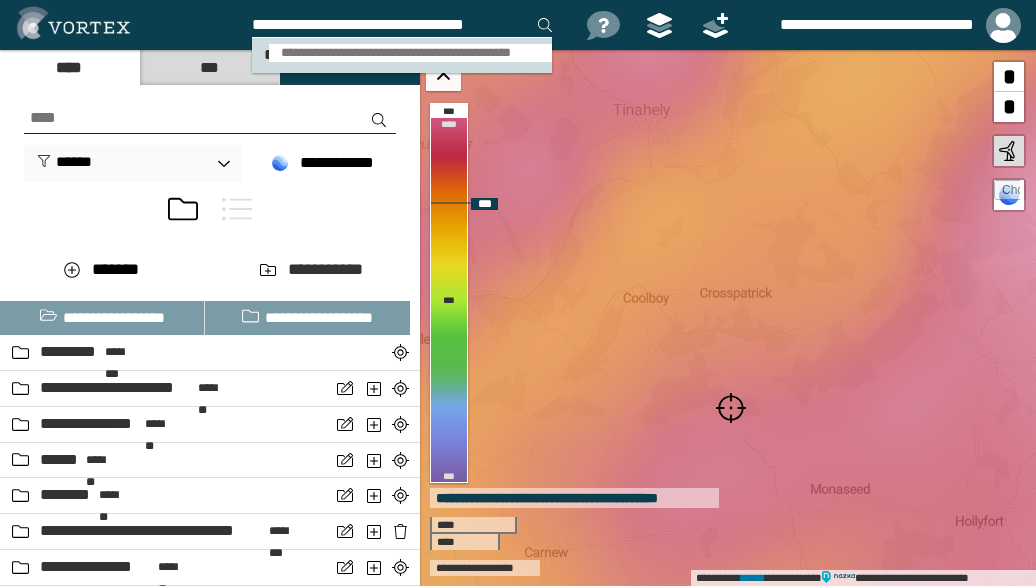 type on "**********" 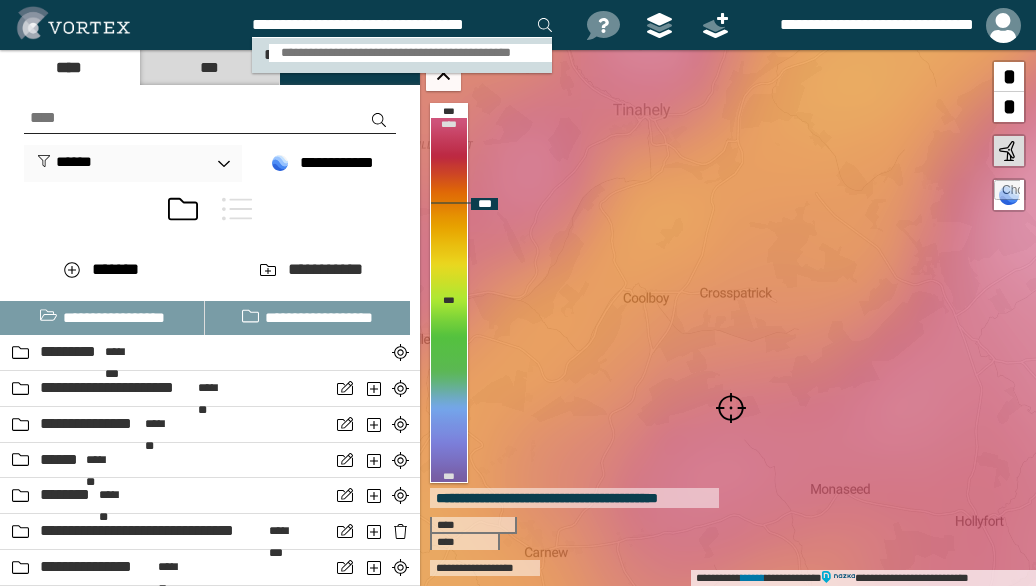 click on "**********" at bounding box center [410, 53] 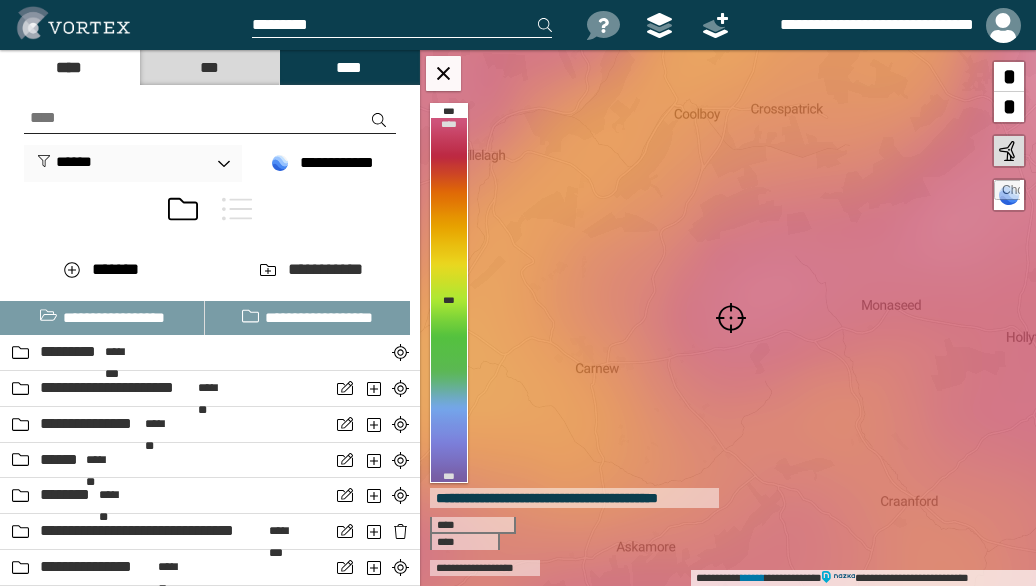 click at bounding box center [731, 318] 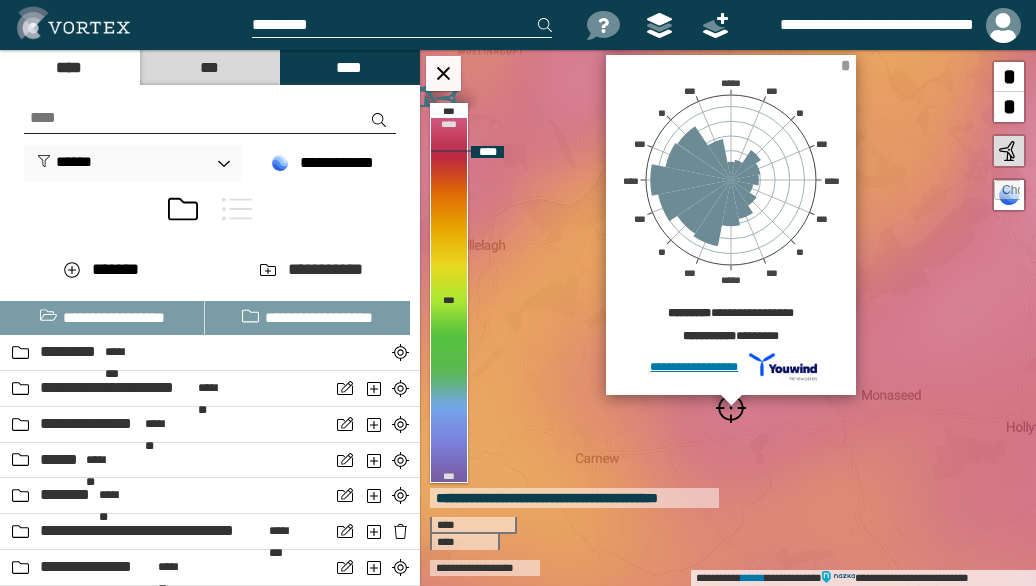 click on "*" at bounding box center [845, 65] 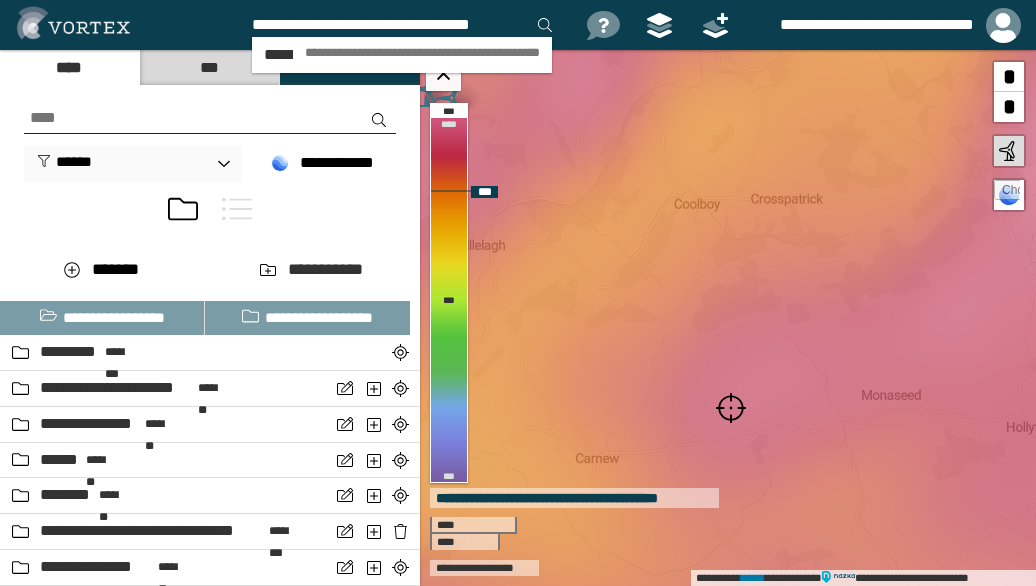 scroll, scrollTop: 0, scrollLeft: 10, axis: horizontal 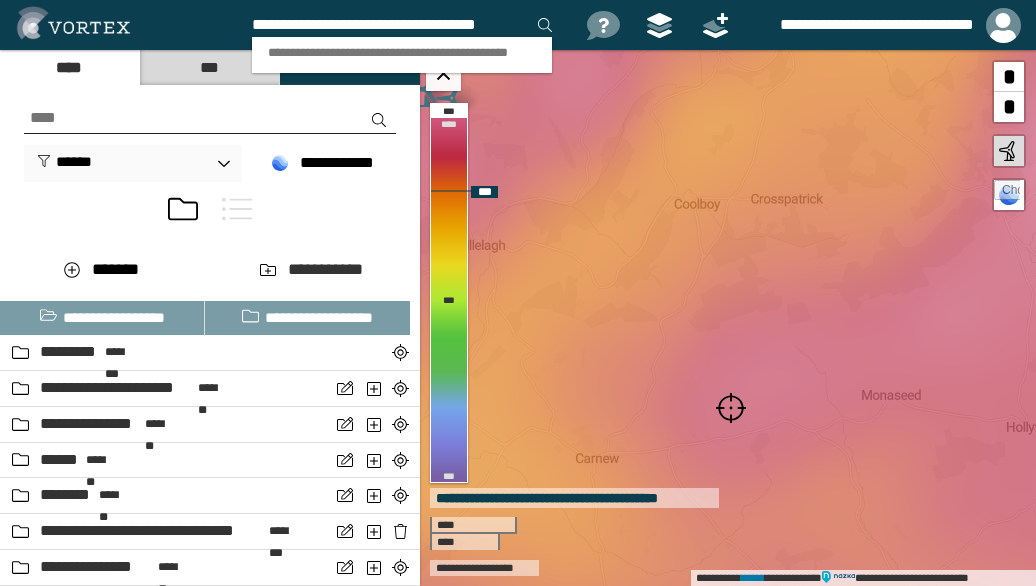type on "**********" 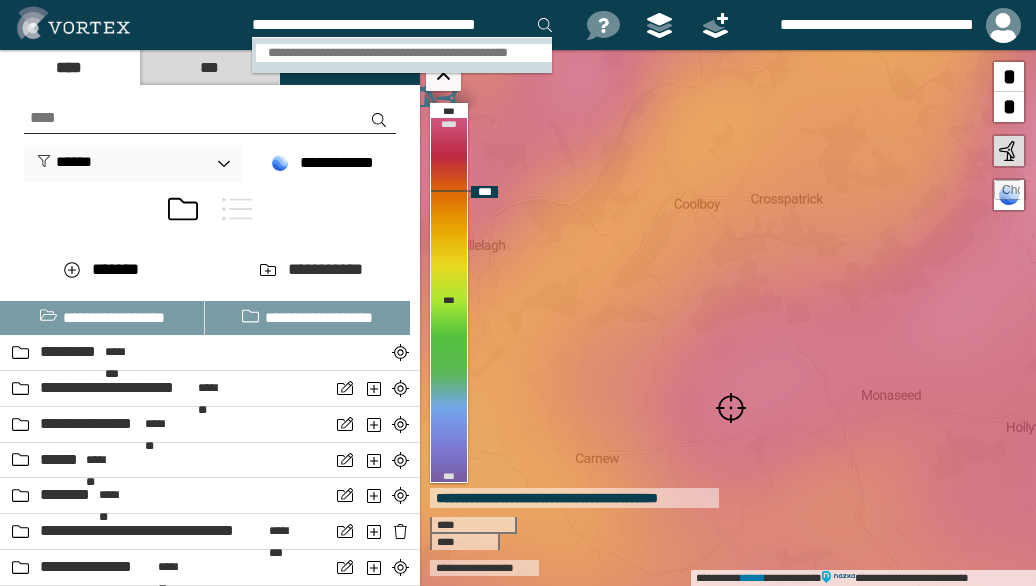 click on "**********" at bounding box center (404, 53) 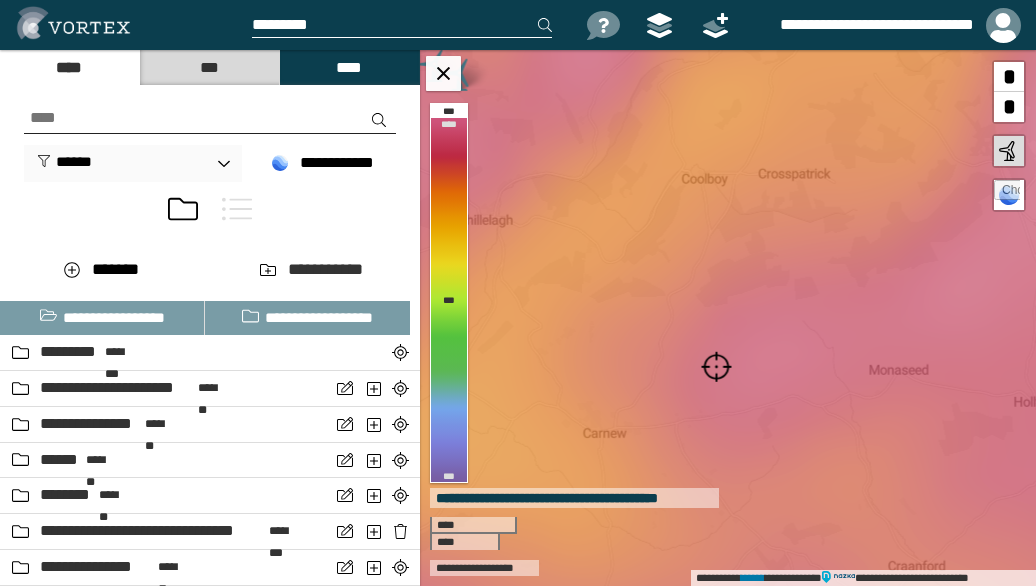 scroll, scrollTop: 0, scrollLeft: 0, axis: both 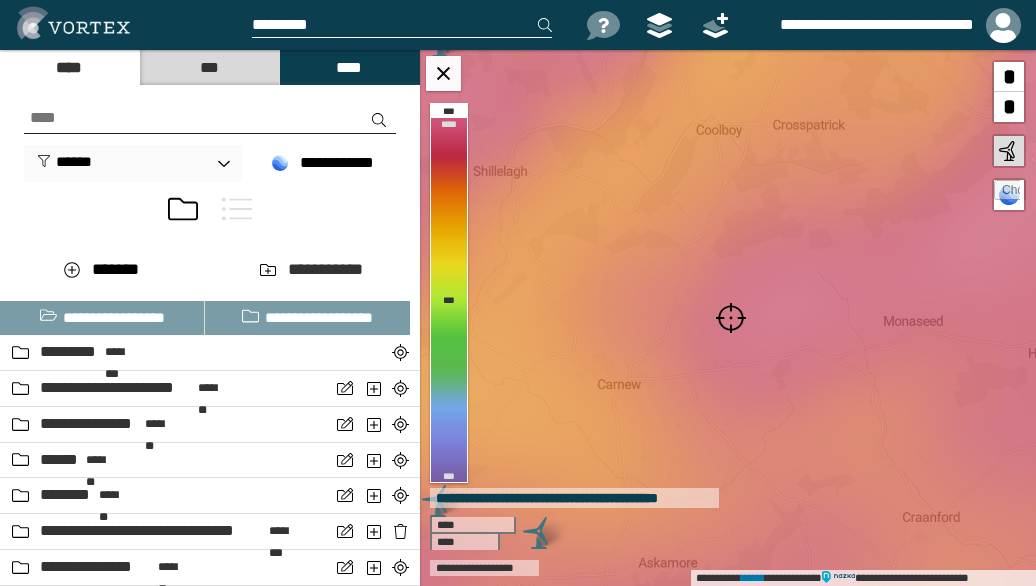 click at bounding box center (731, 318) 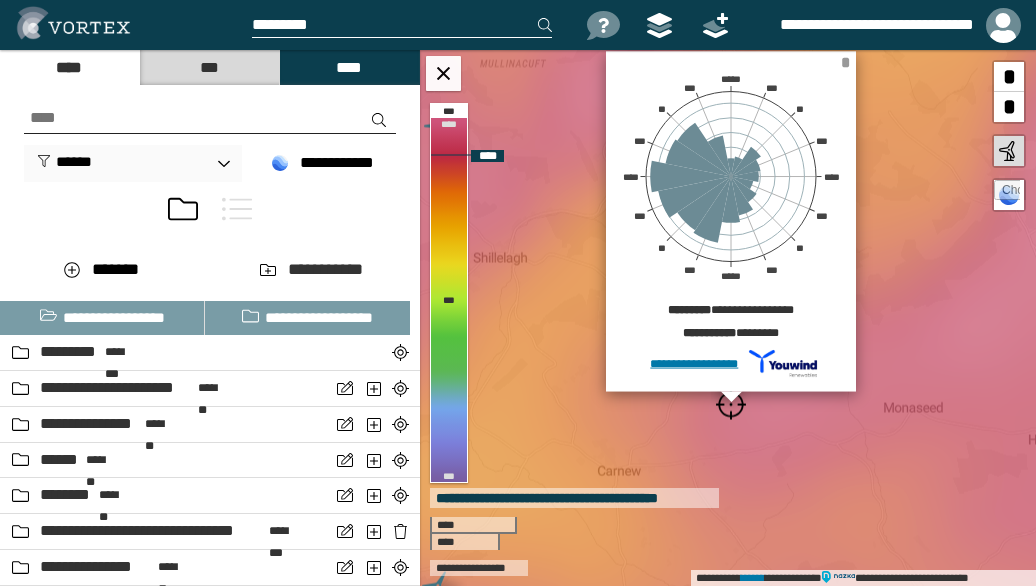 click on "*" at bounding box center (845, 62) 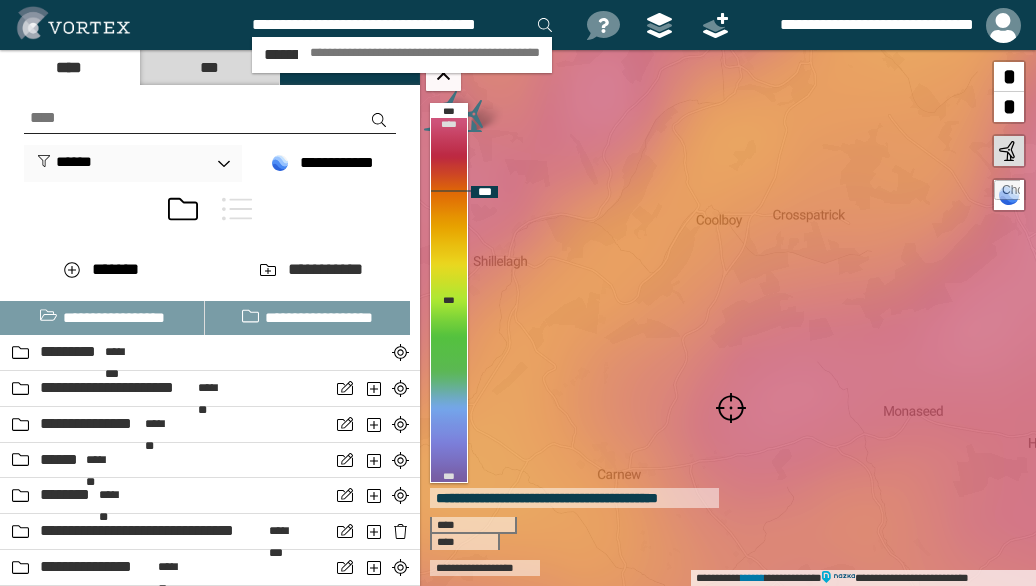 scroll, scrollTop: 0, scrollLeft: 10, axis: horizontal 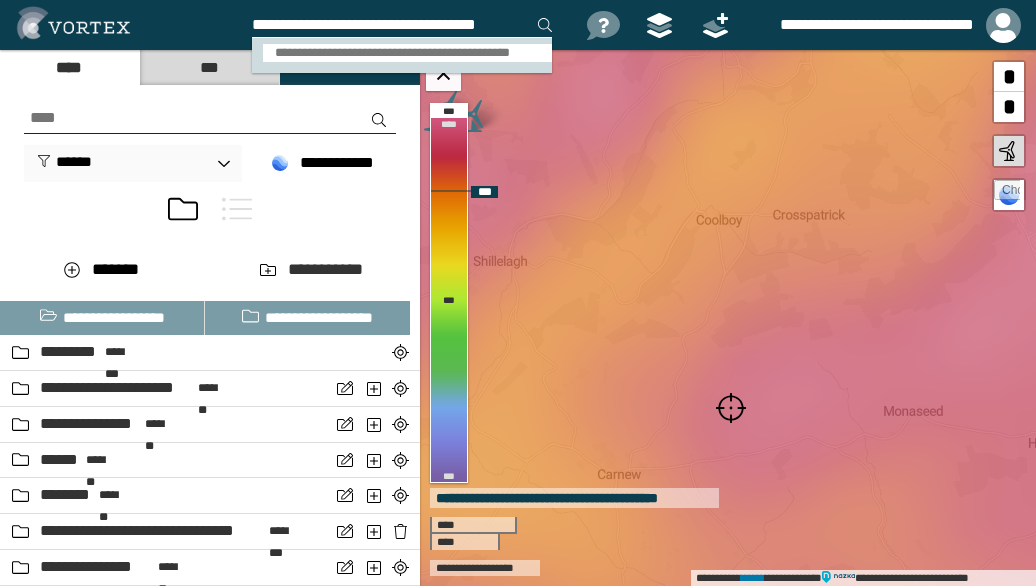 type on "**********" 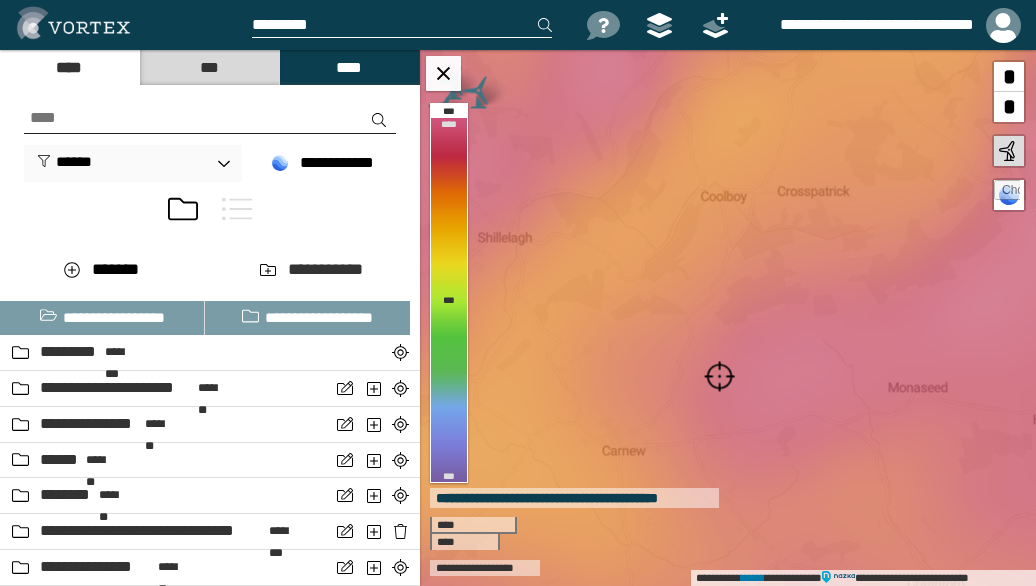 scroll, scrollTop: 0, scrollLeft: 0, axis: both 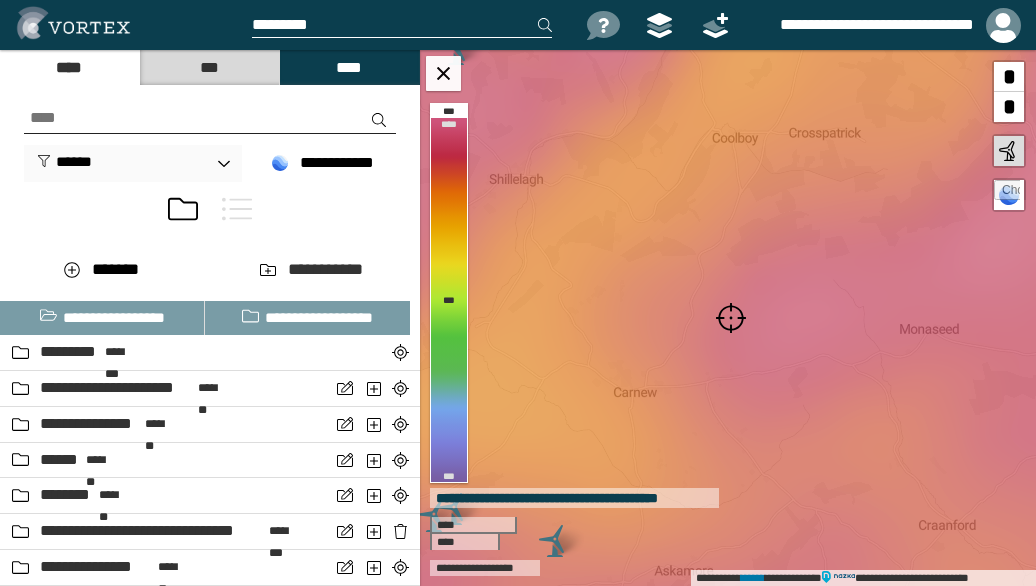 click at bounding box center (731, 318) 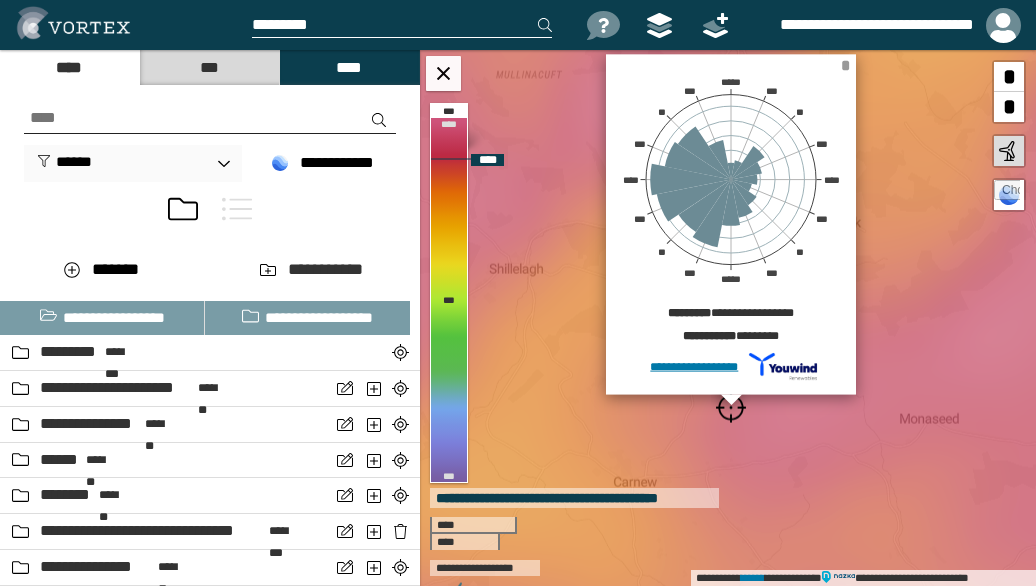 click on "*" at bounding box center [845, 65] 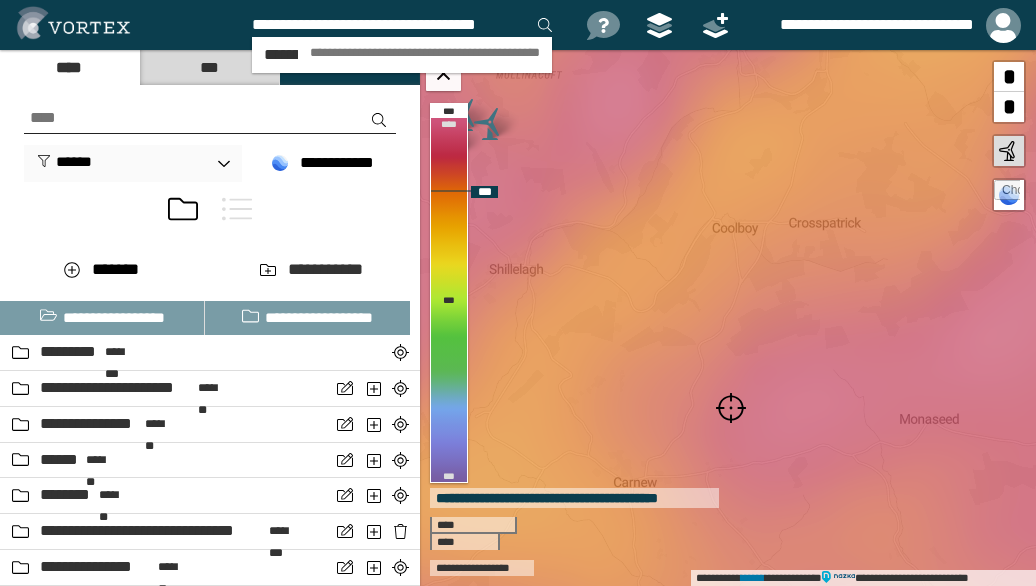 scroll, scrollTop: 0, scrollLeft: 10, axis: horizontal 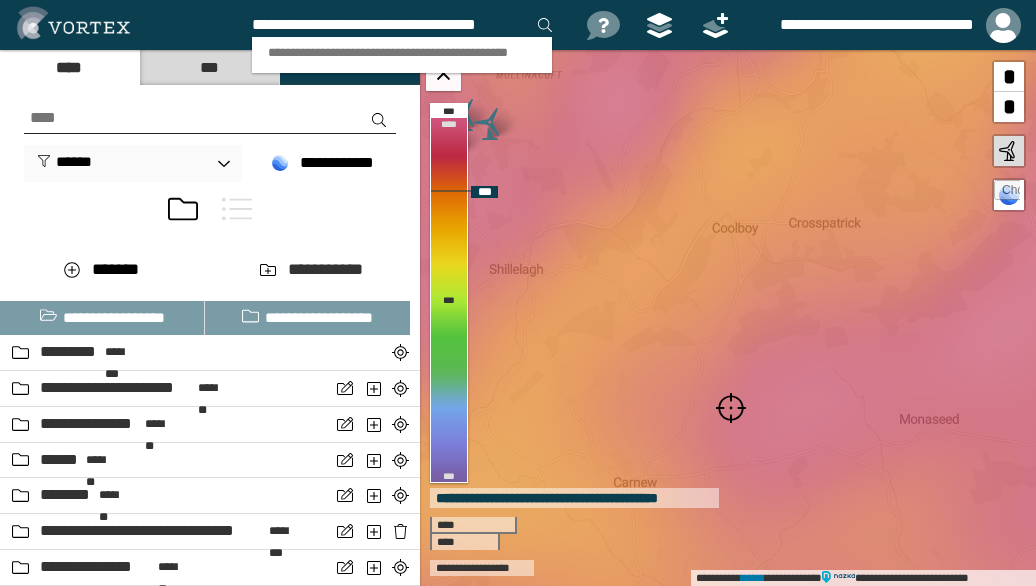 type on "**********" 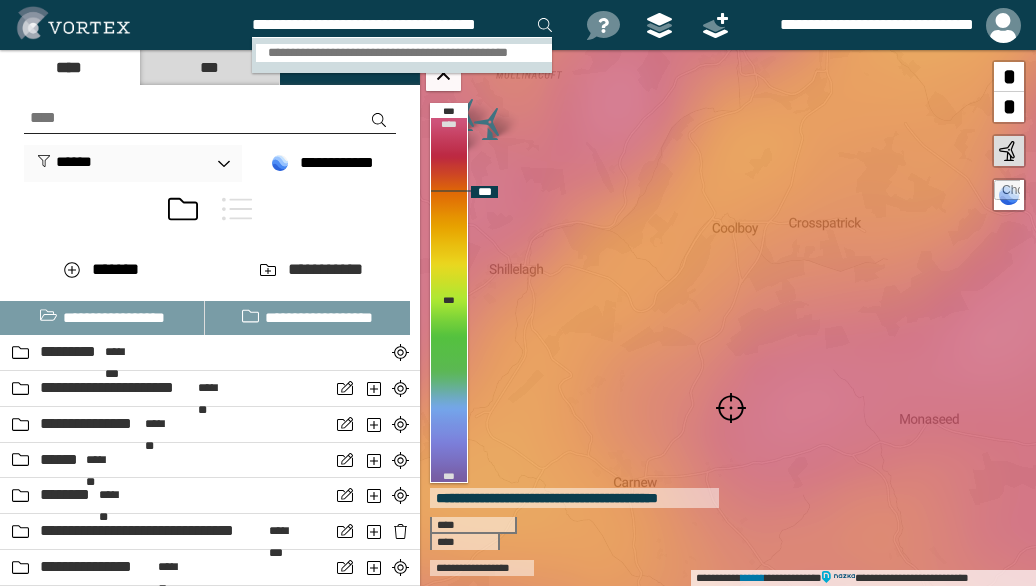 click on "**********" at bounding box center [404, 53] 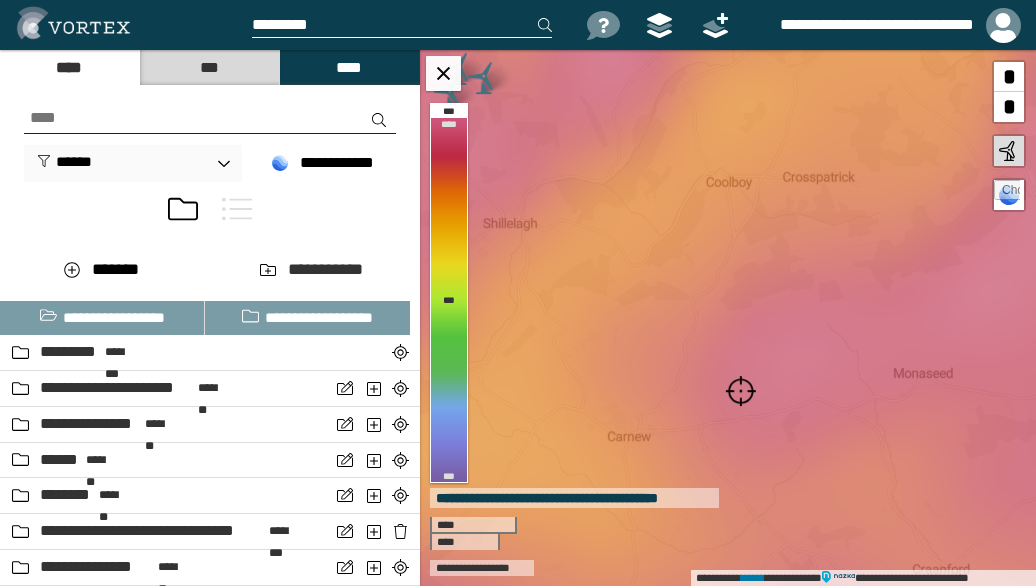 scroll, scrollTop: 0, scrollLeft: 0, axis: both 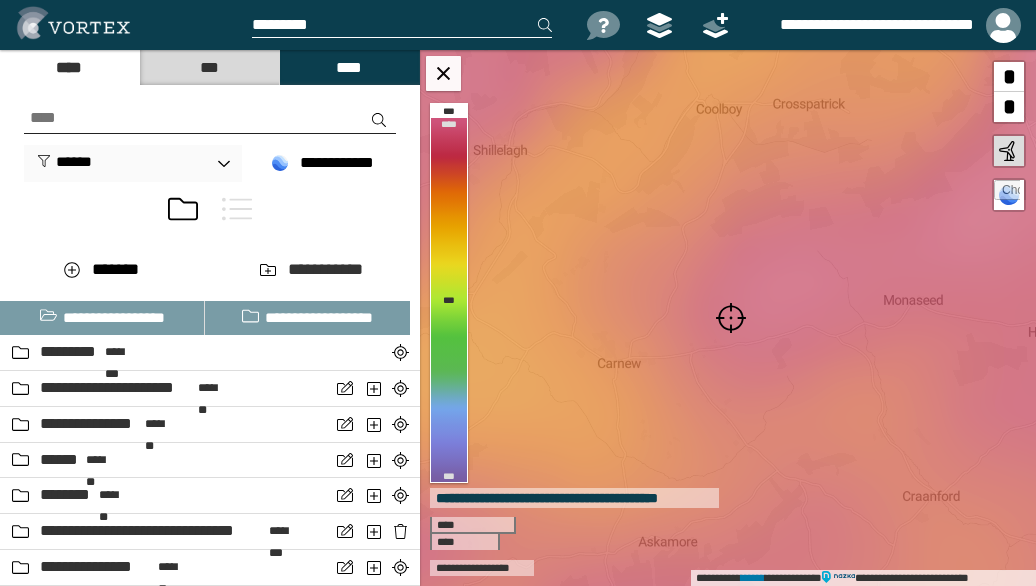 click at bounding box center [731, 318] 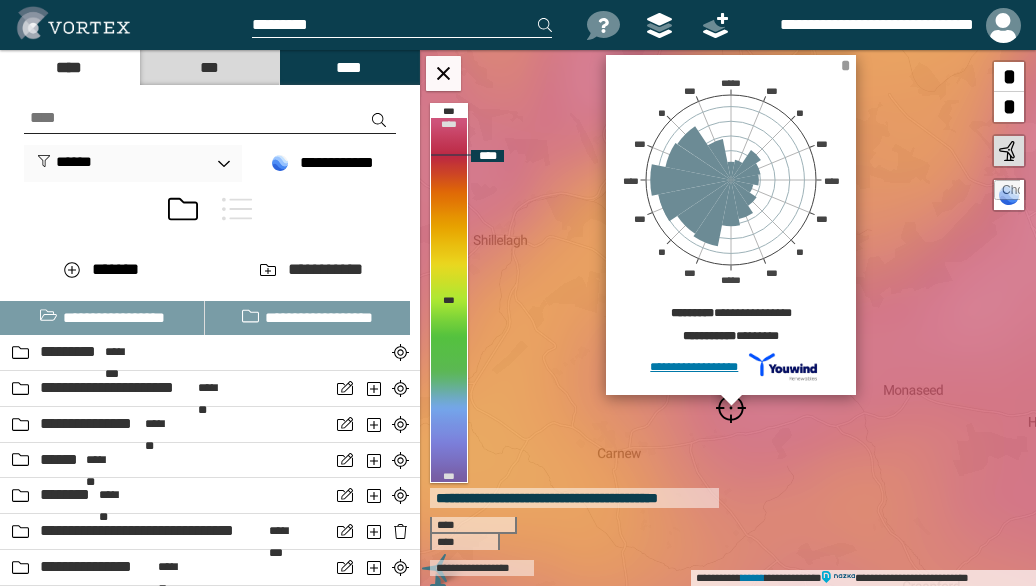 click on "*" at bounding box center (845, 65) 